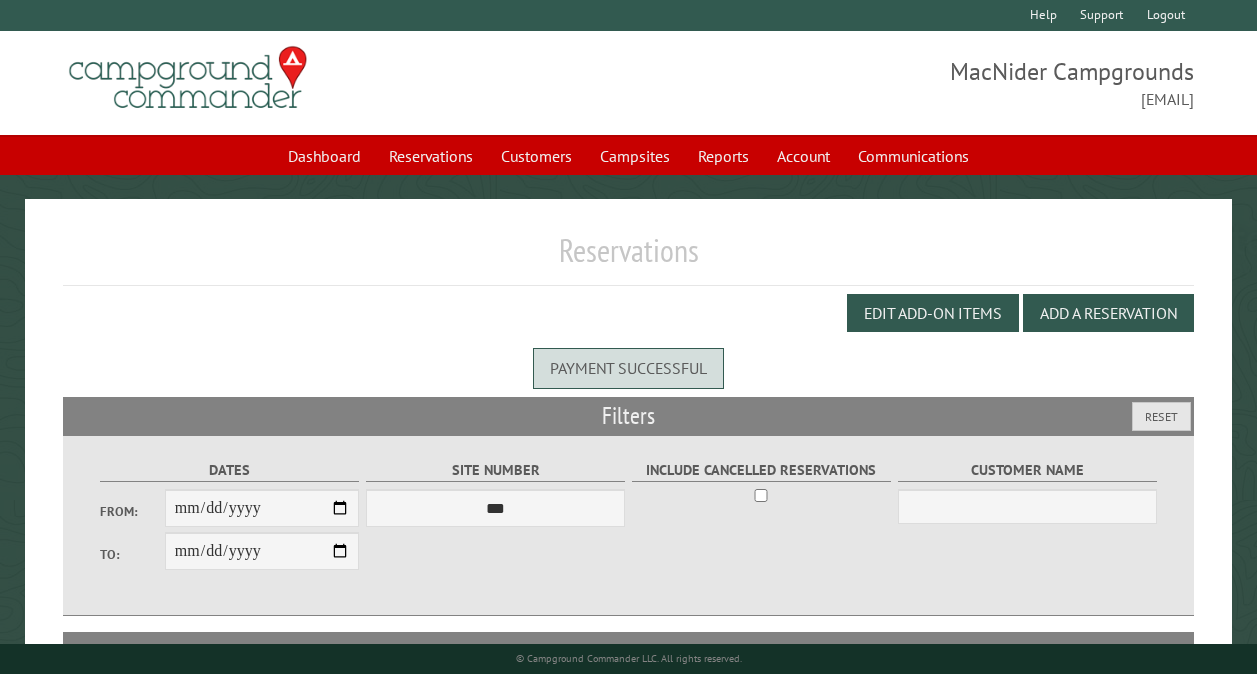 scroll, scrollTop: 0, scrollLeft: 0, axis: both 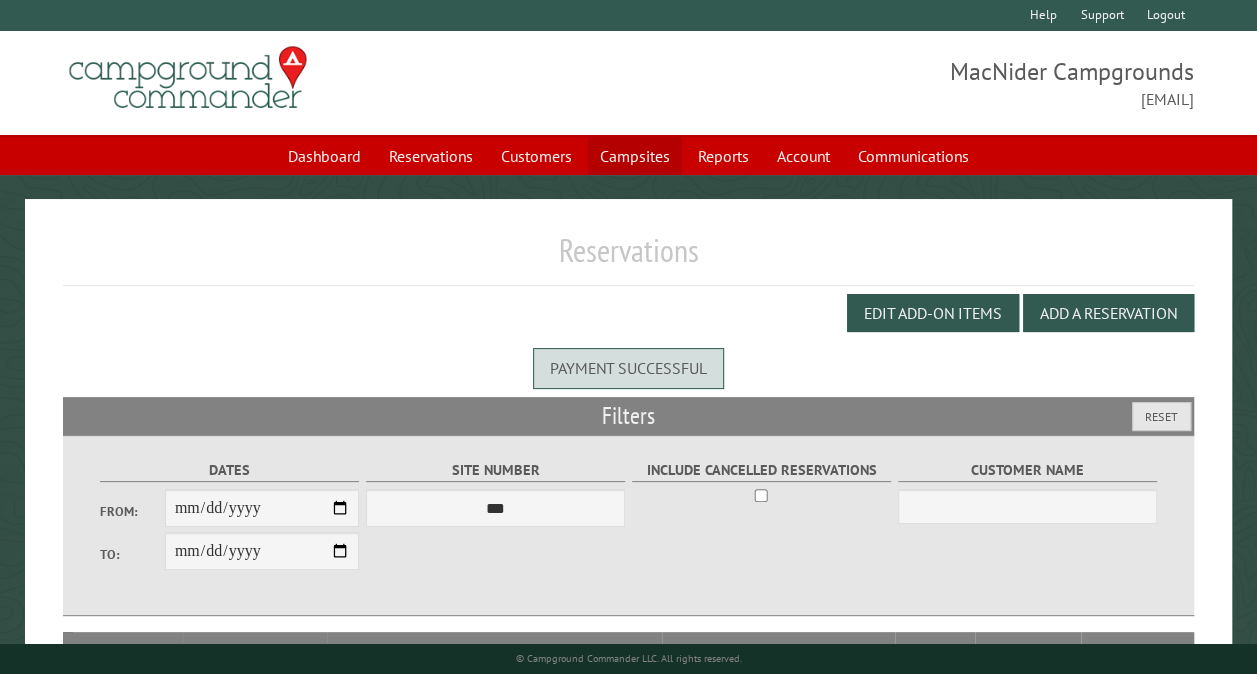 click on "Campsites" at bounding box center (635, 156) 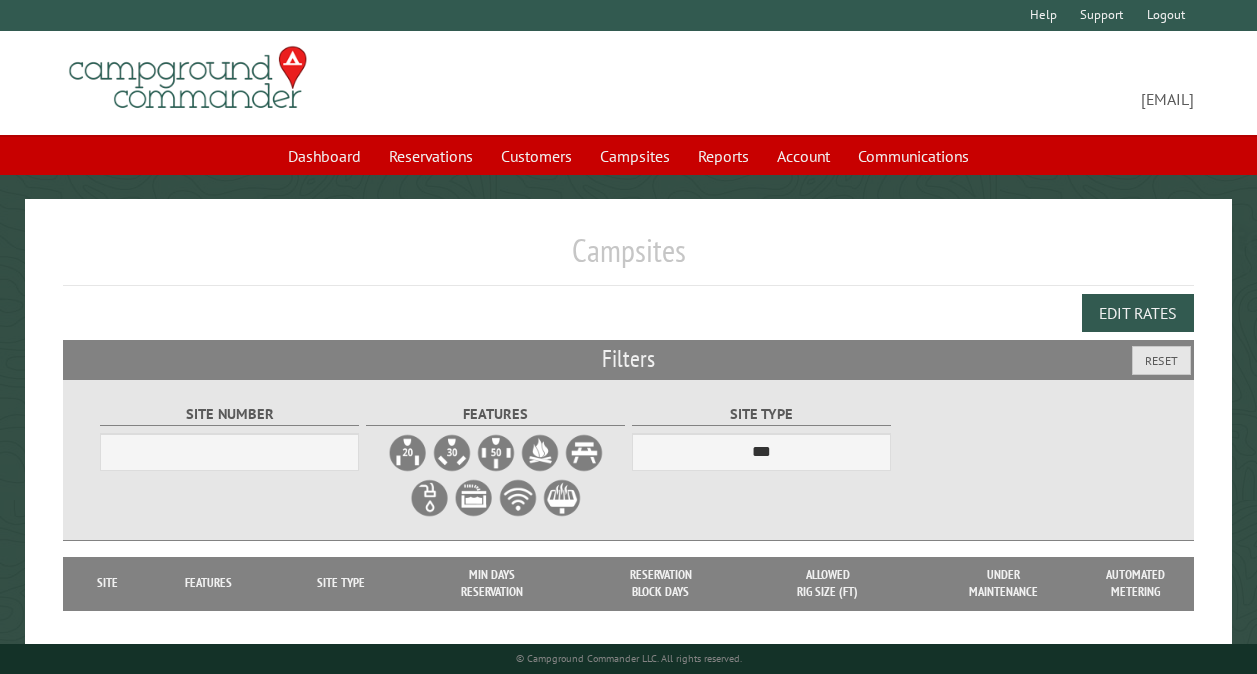 scroll, scrollTop: 0, scrollLeft: 0, axis: both 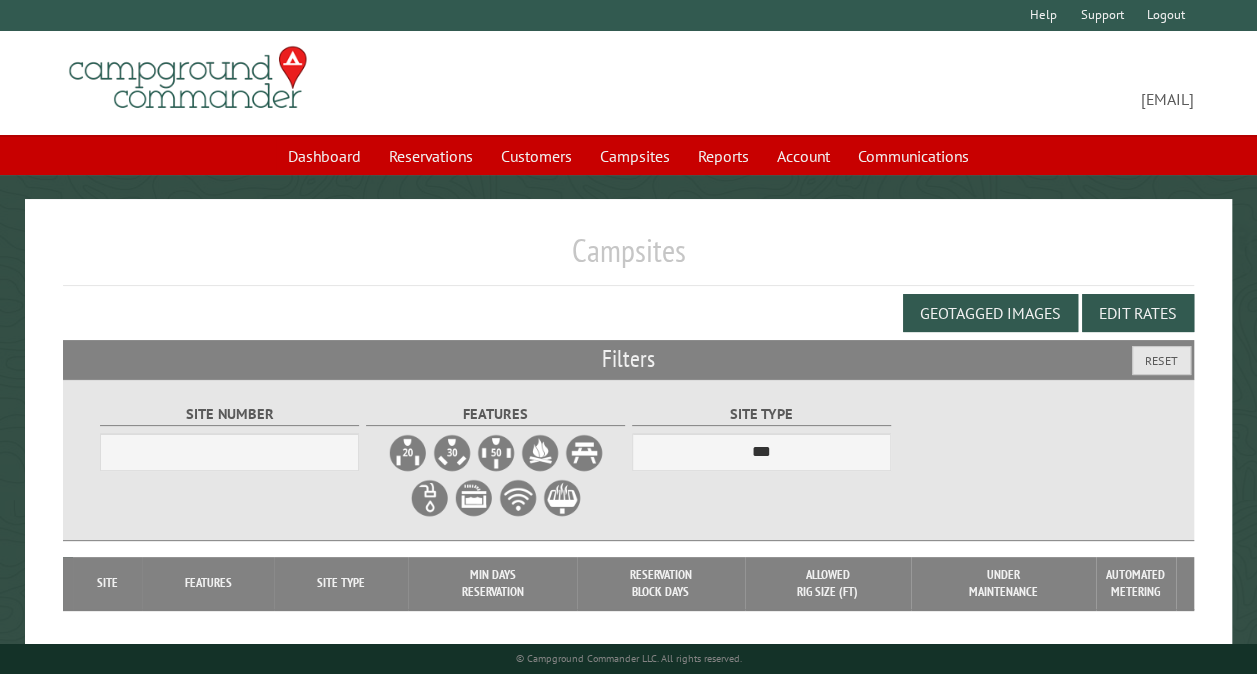 select on "***" 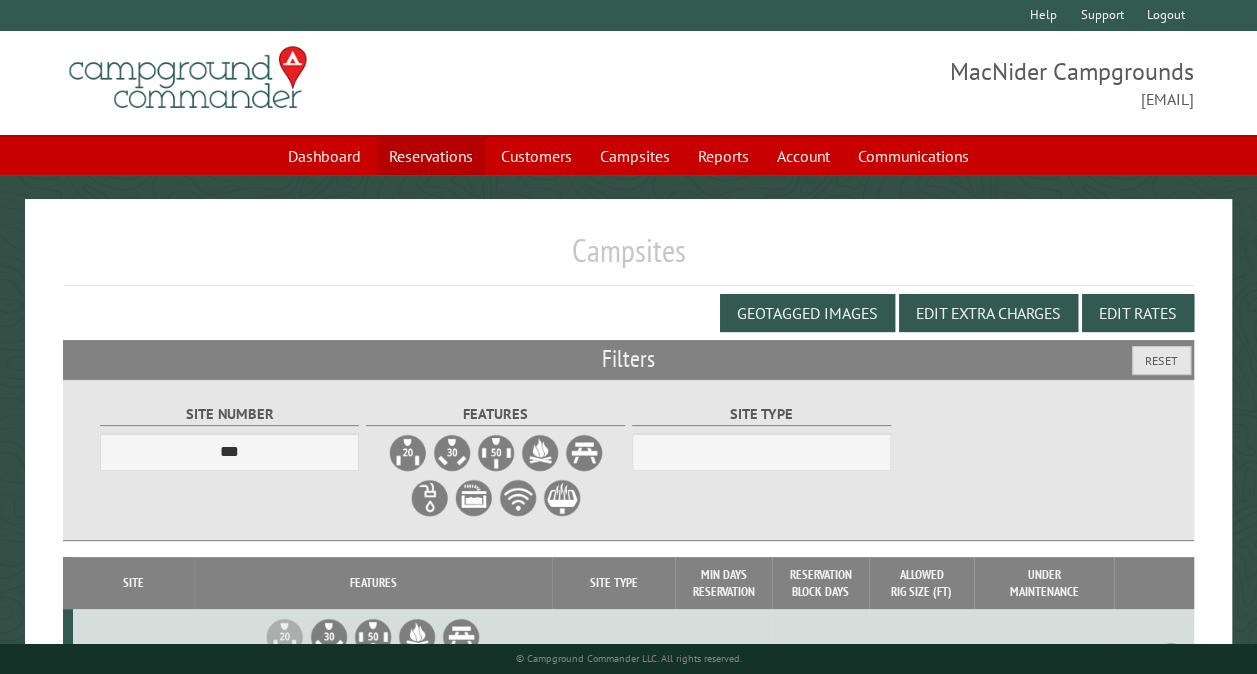click on "Reservations" at bounding box center [431, 156] 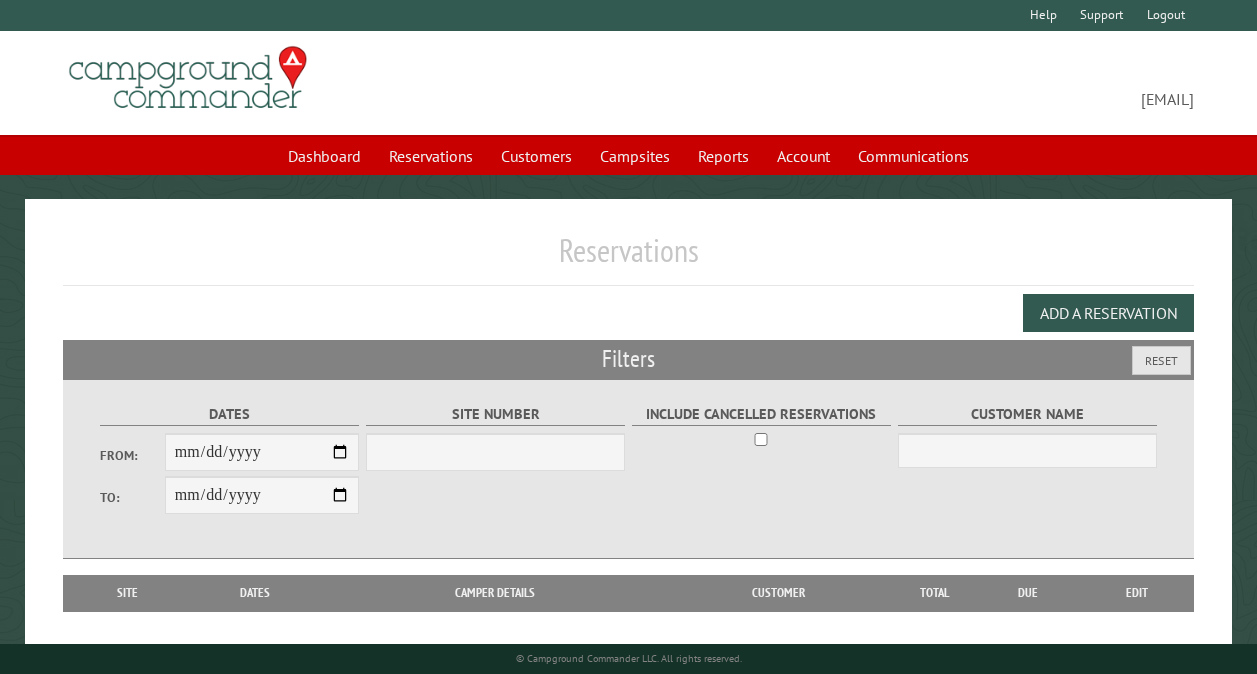 scroll, scrollTop: 0, scrollLeft: 0, axis: both 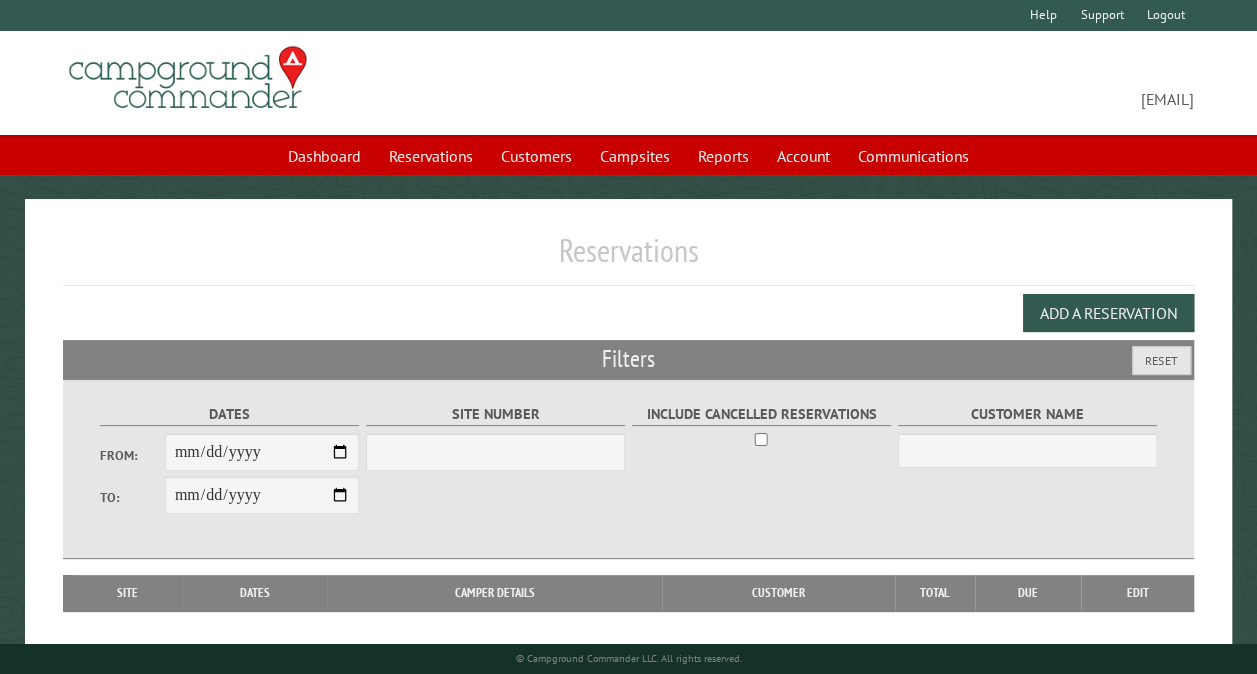 select on "***" 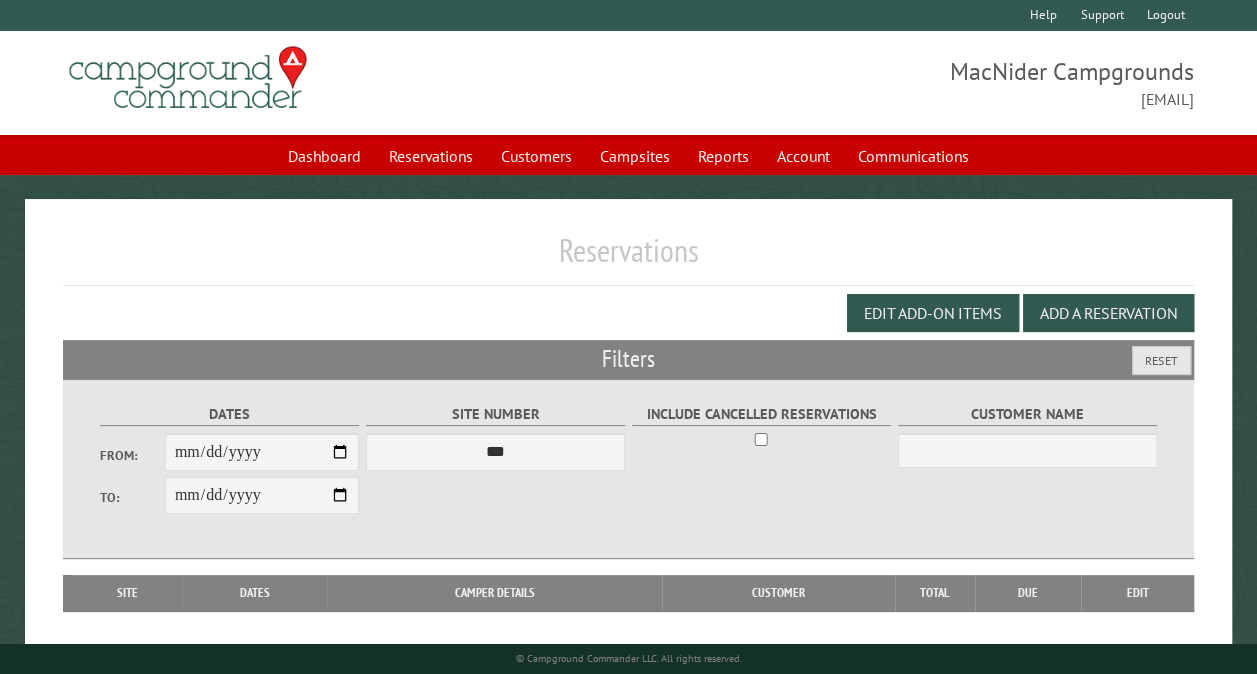 click on "Dates
From:
To:" at bounding box center (229, 469) 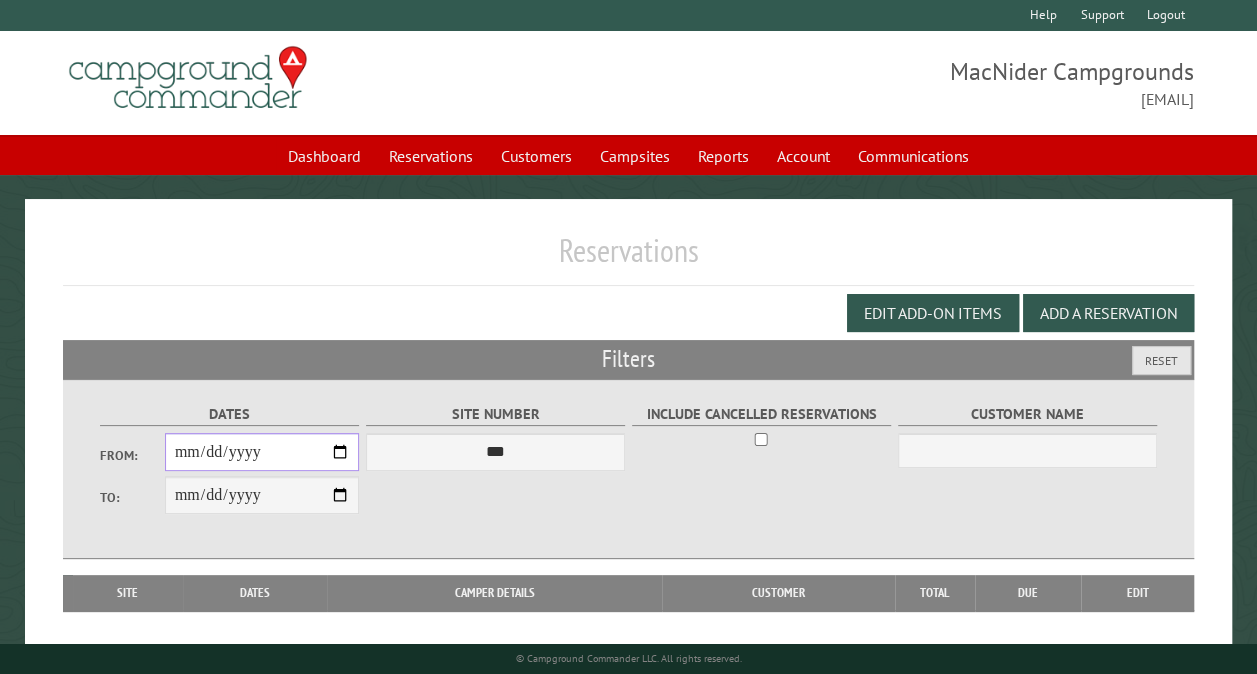type on "**********" 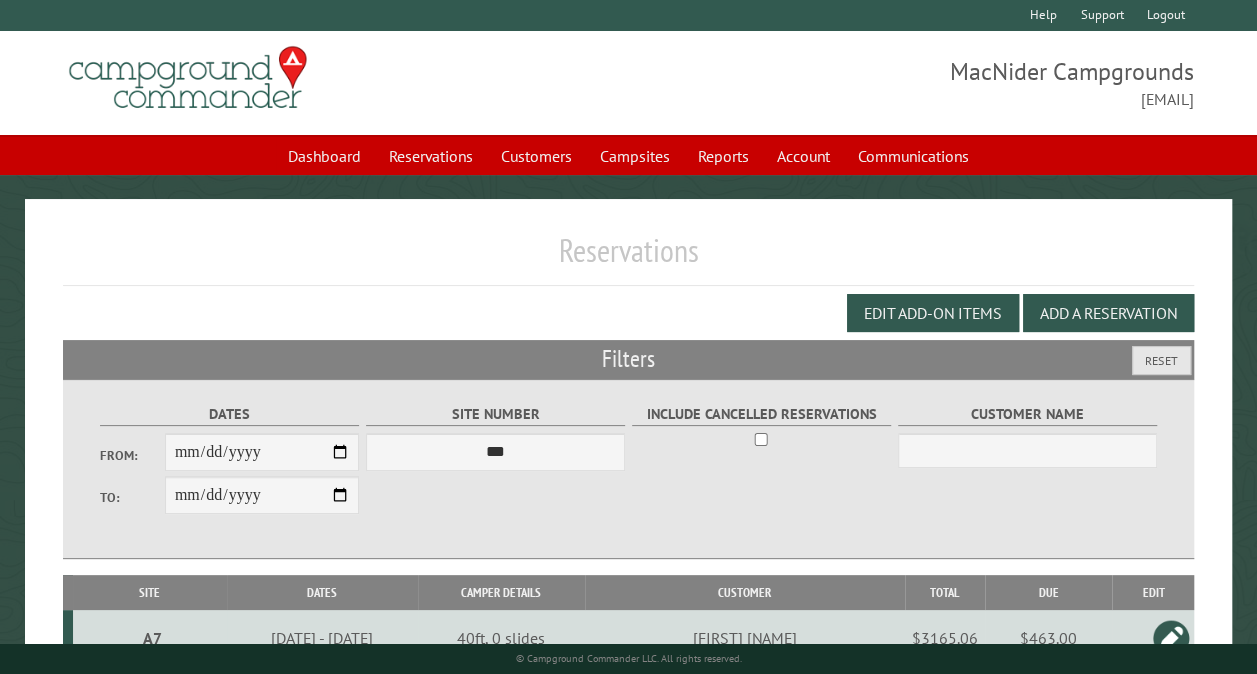 click on "**********" at bounding box center [262, 495] 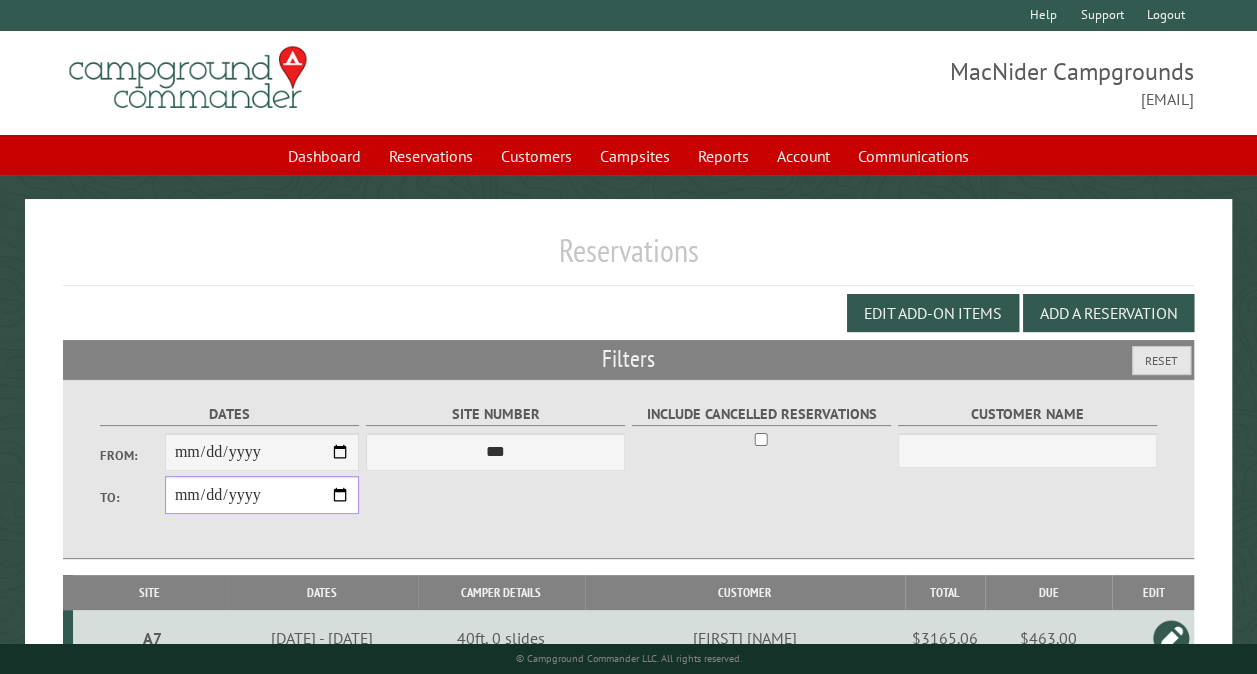 type on "**********" 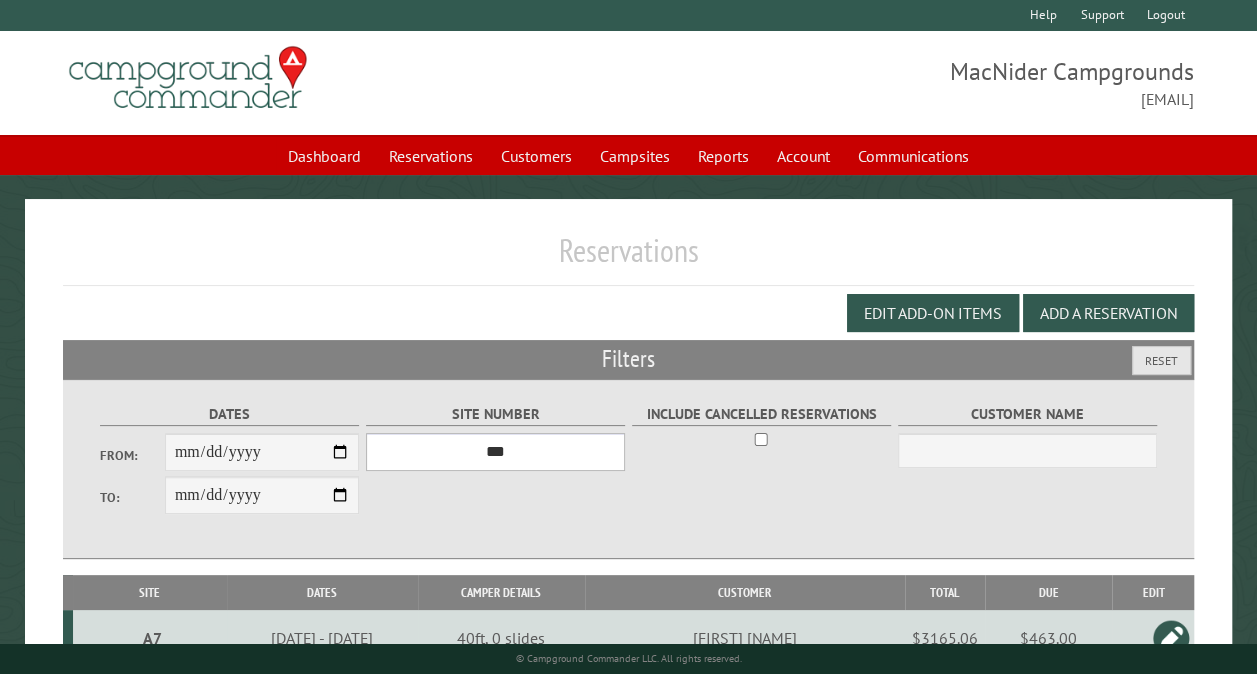 click on "*** ** ** ** ** ** ** ** ** ** *** *** *** *** ** ** ** ** ** ** ** ** ** *** *** ** ** ** ** ** ** ********* ** ** ** ** ** ** ** ** ** *** *** *** *** *** *** ** ** ** ** ** ** ** ** ** *** *** *** *** *** *** ** ** ** ** ** ** ** ** ** ** ** ** ** ** ** ** ** ** ** ** ** ** ** ** *** *** *** *** *** ***" at bounding box center (495, 452) 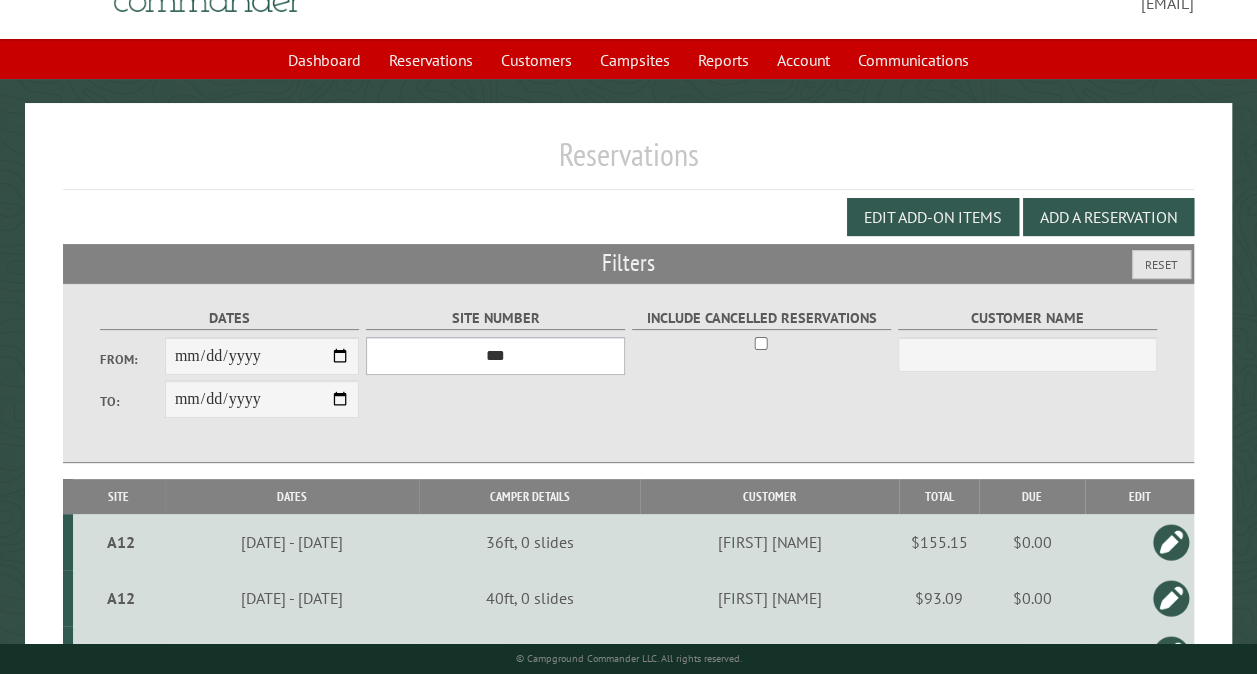 scroll, scrollTop: 211, scrollLeft: 0, axis: vertical 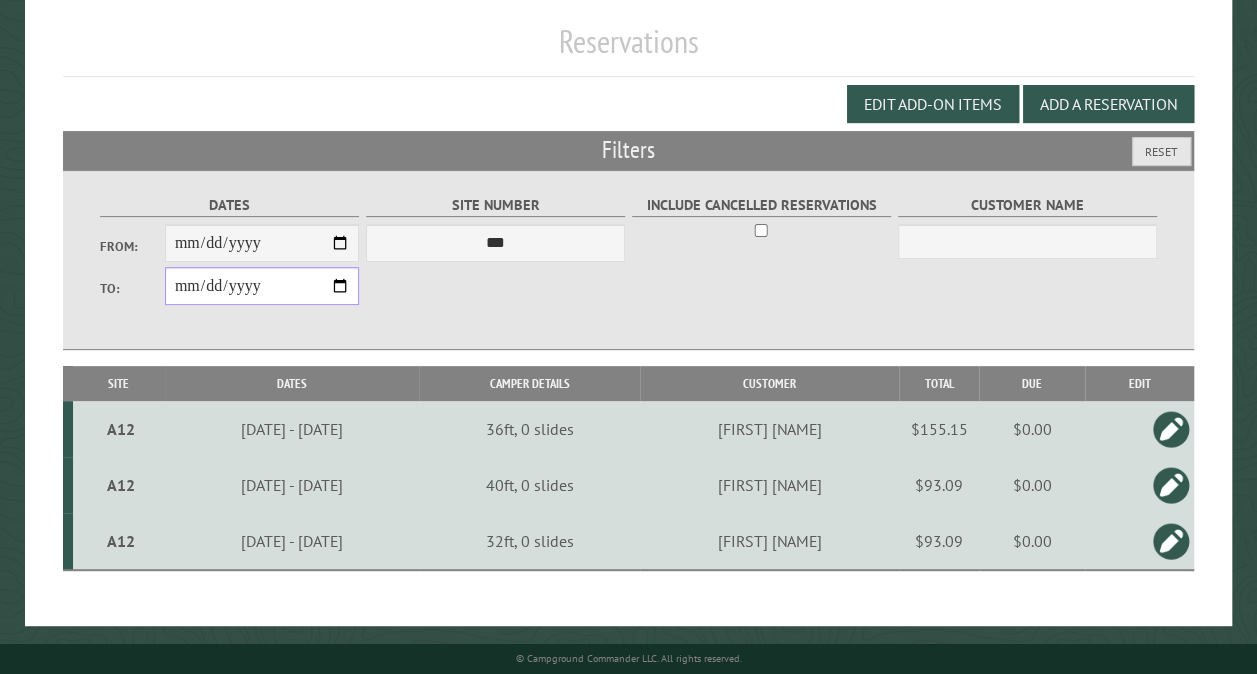 click on "**********" at bounding box center (262, 286) 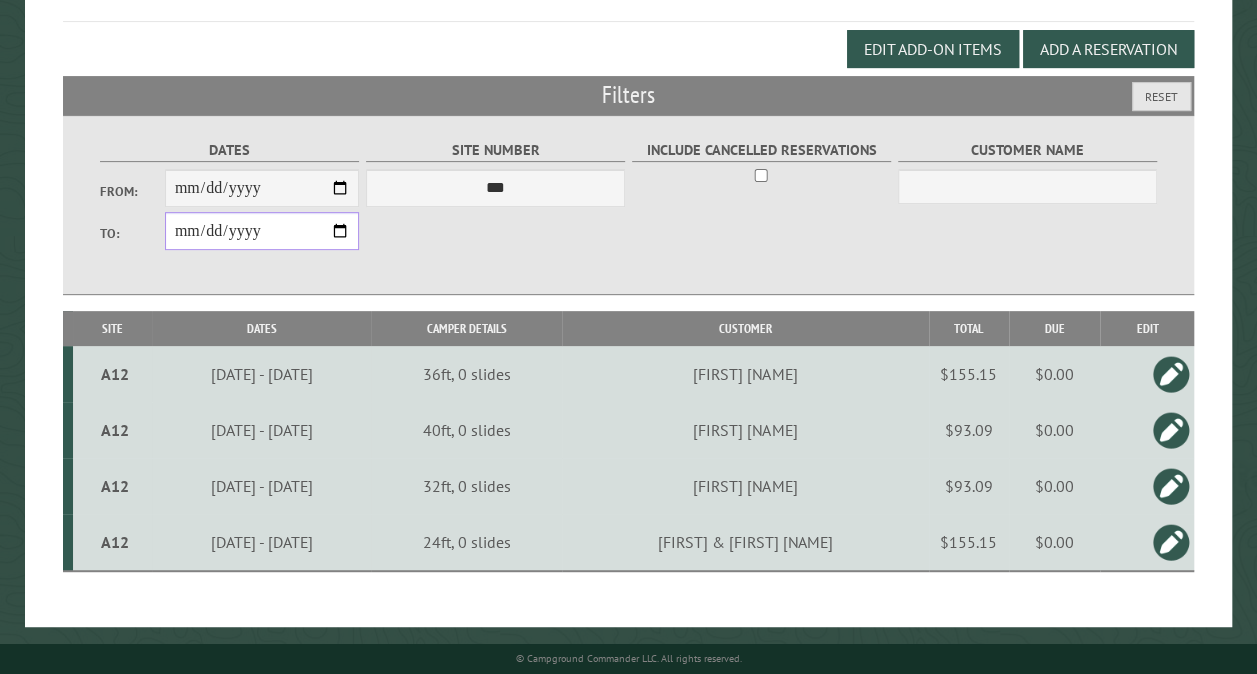 scroll, scrollTop: 267, scrollLeft: 0, axis: vertical 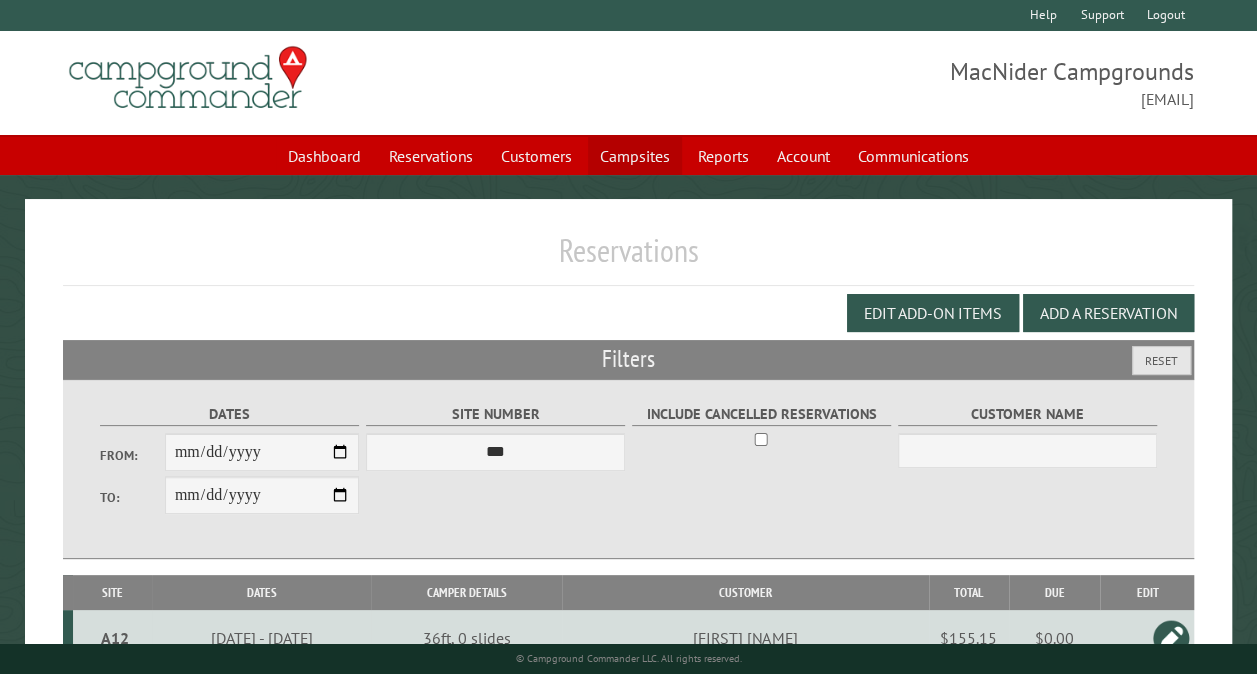 click on "Campsites" at bounding box center (635, 156) 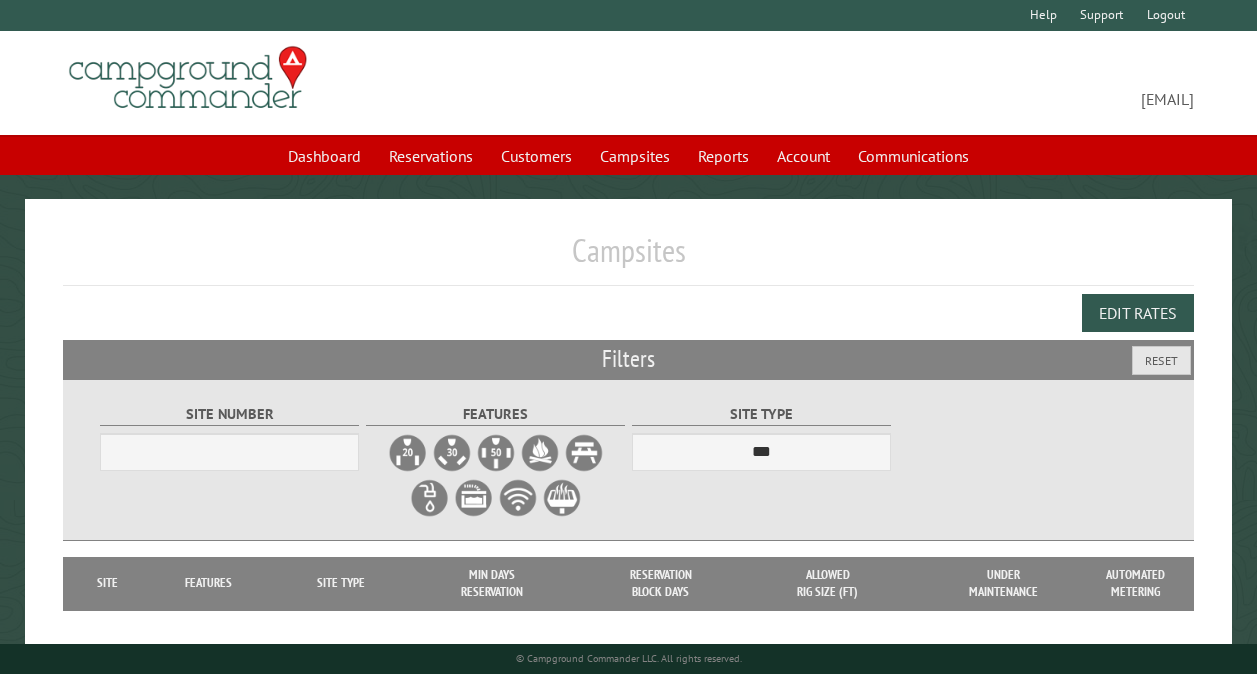 scroll, scrollTop: 0, scrollLeft: 0, axis: both 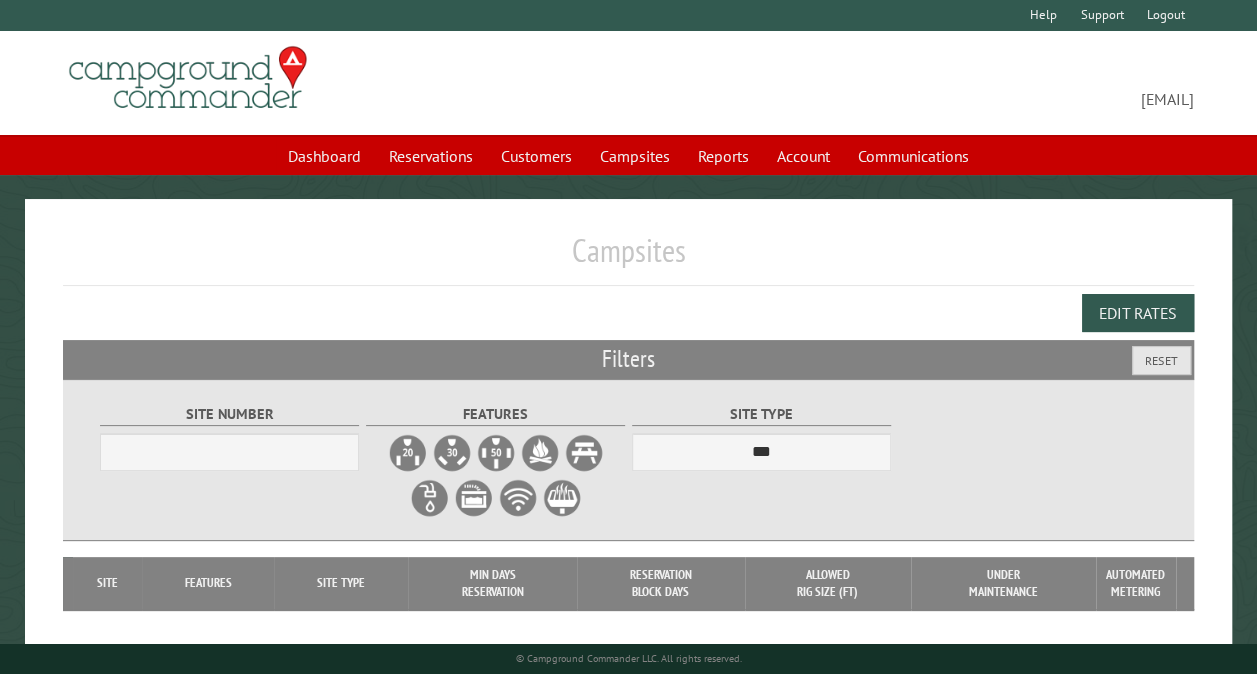 select on "***" 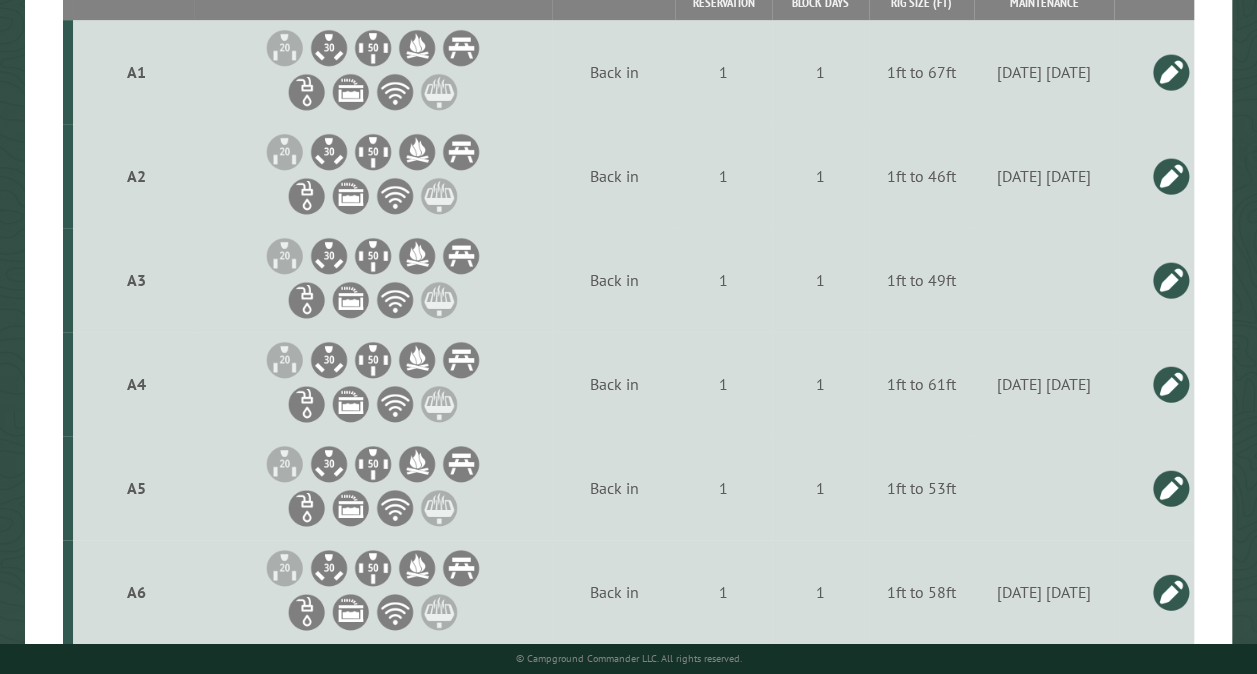 scroll, scrollTop: 1178, scrollLeft: 0, axis: vertical 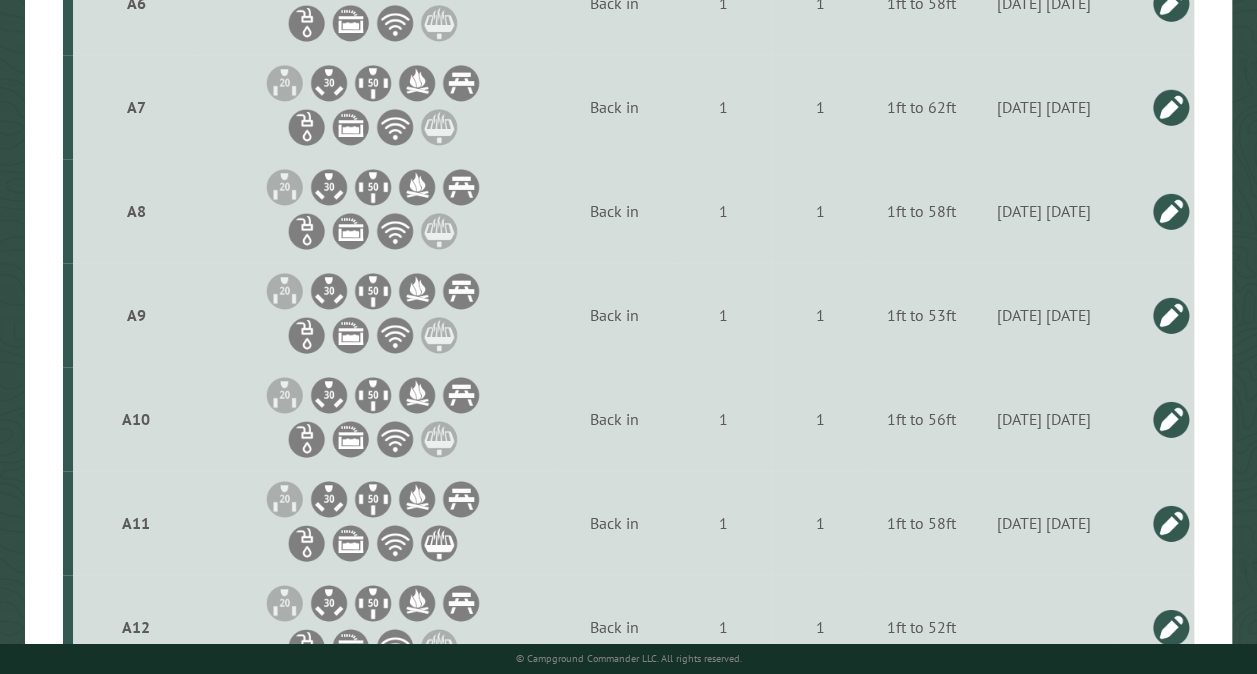 click at bounding box center (1171, 627) 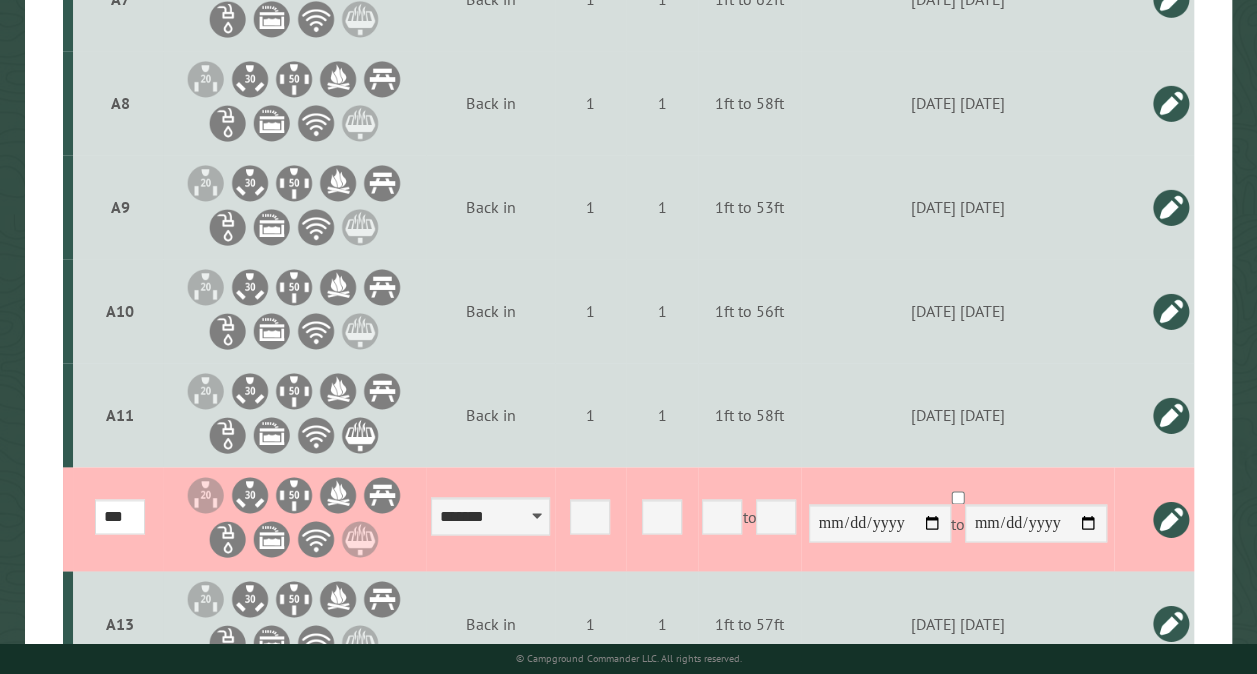 scroll, scrollTop: 1298, scrollLeft: 0, axis: vertical 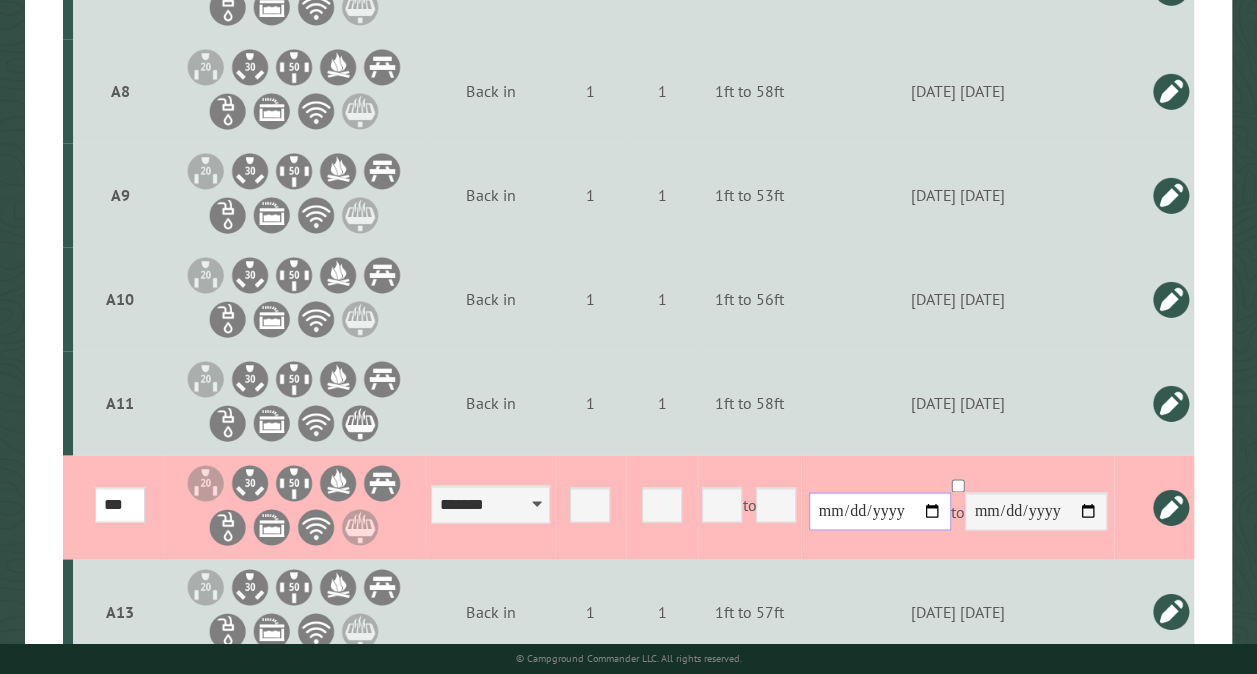 click at bounding box center (880, 511) 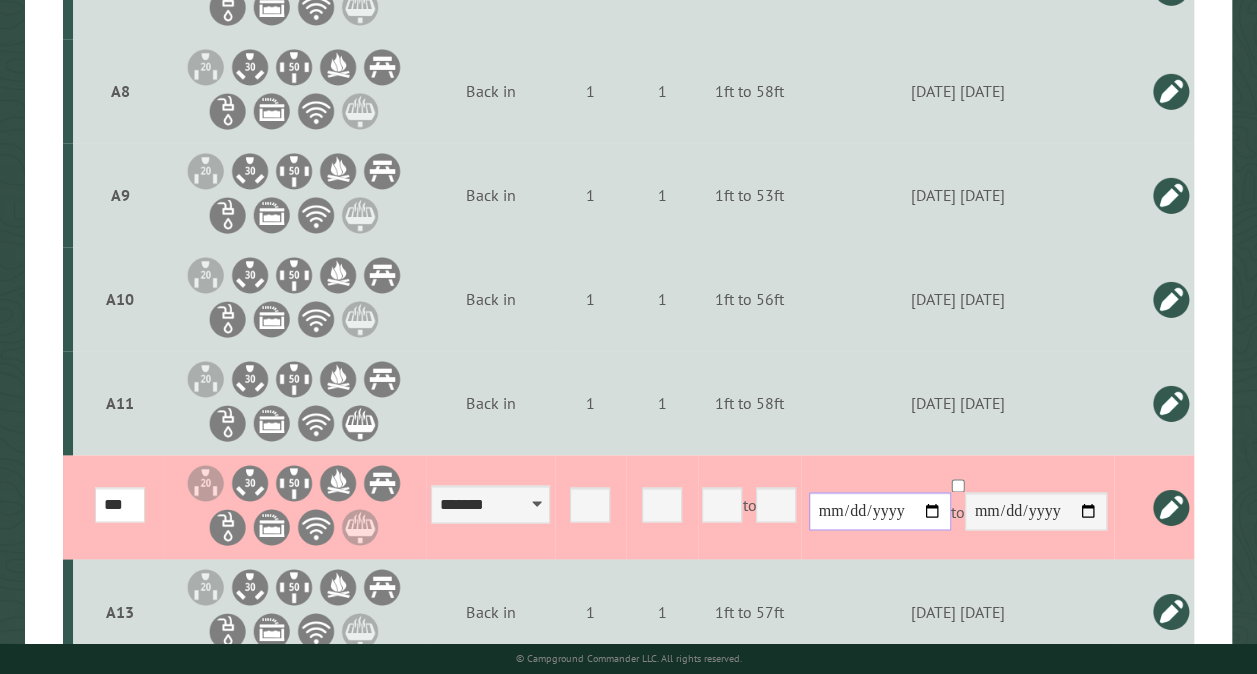 type on "**********" 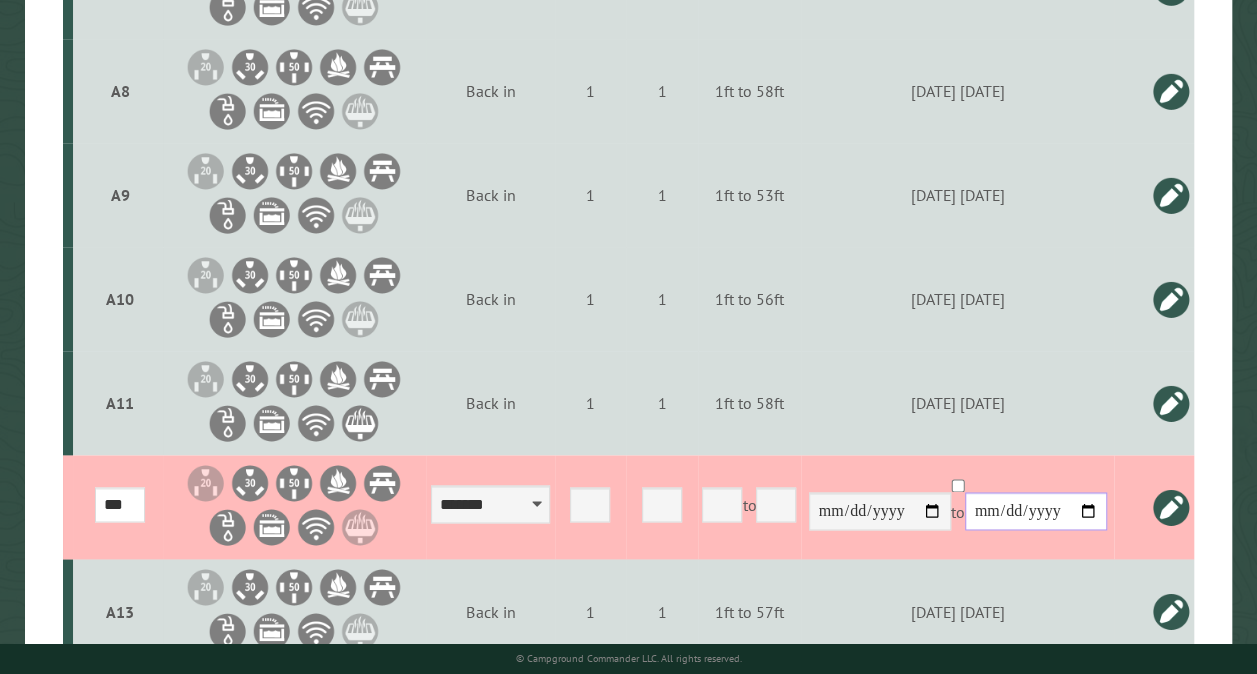 click at bounding box center [1036, 511] 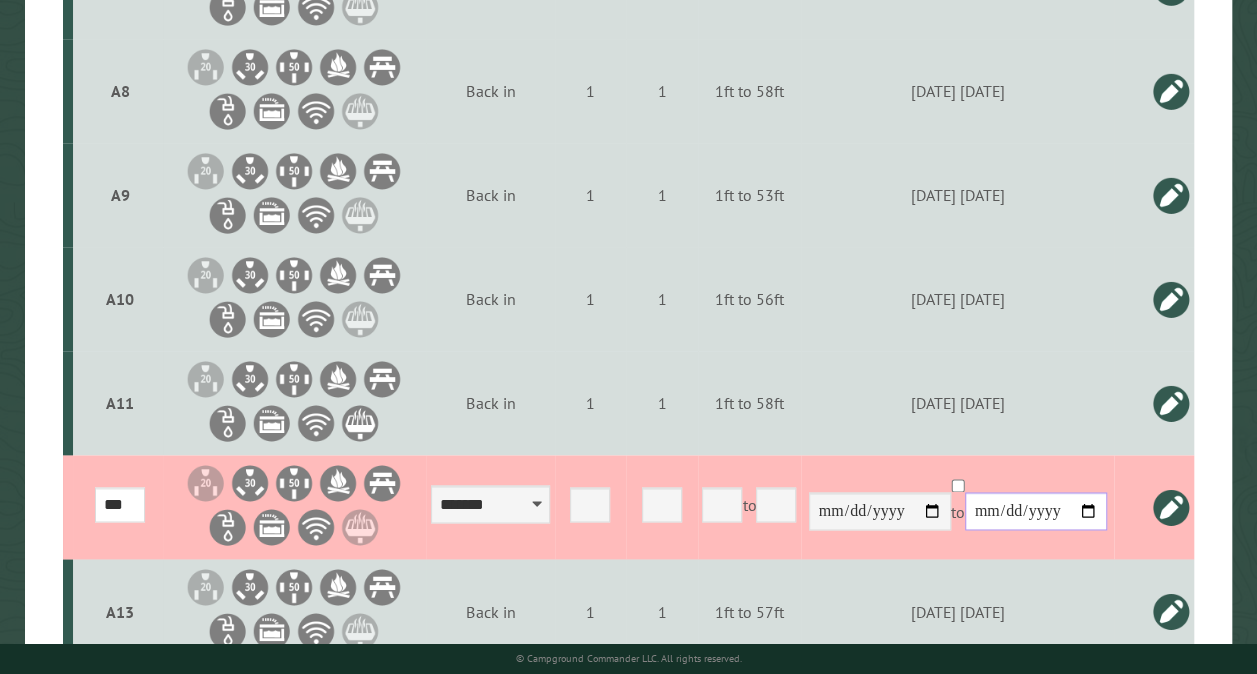 type on "**********" 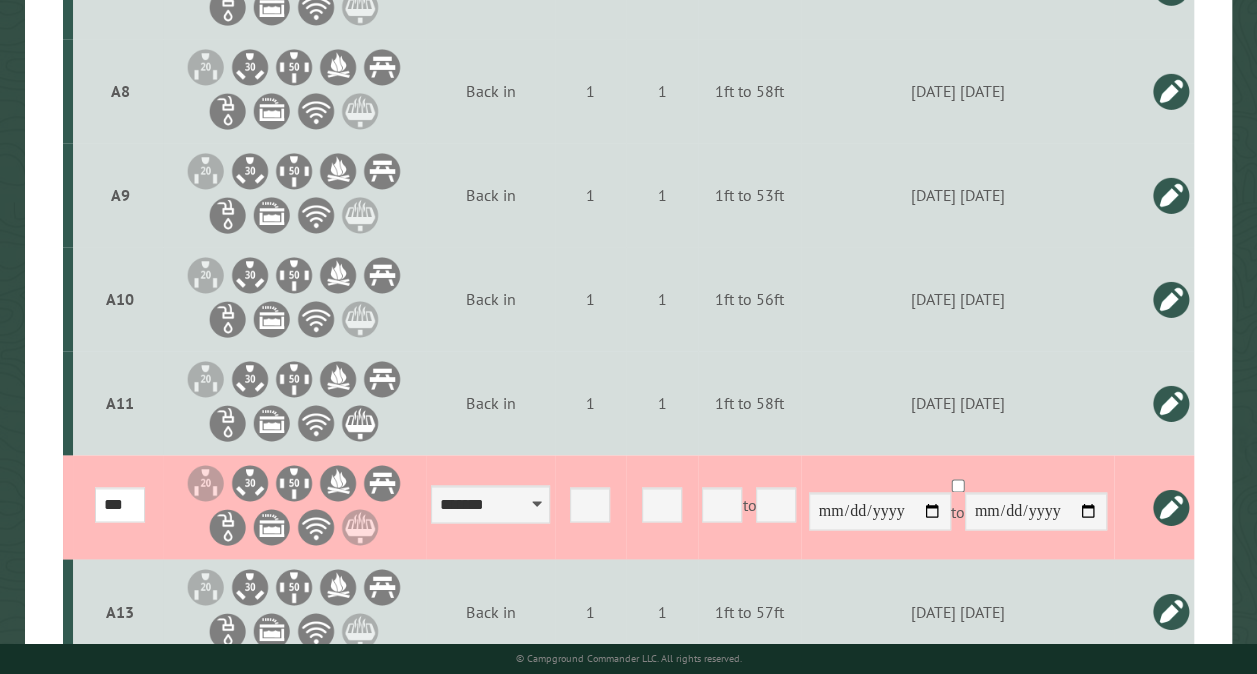 click at bounding box center (1171, 507) 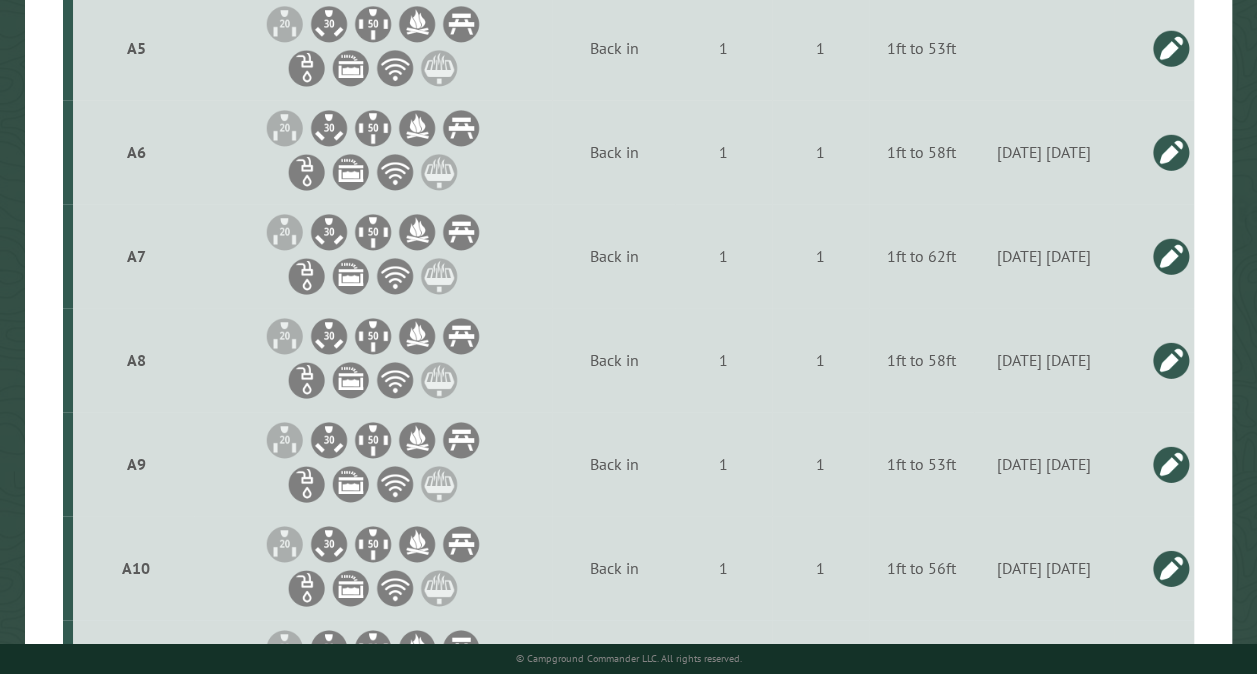 scroll, scrollTop: 440, scrollLeft: 0, axis: vertical 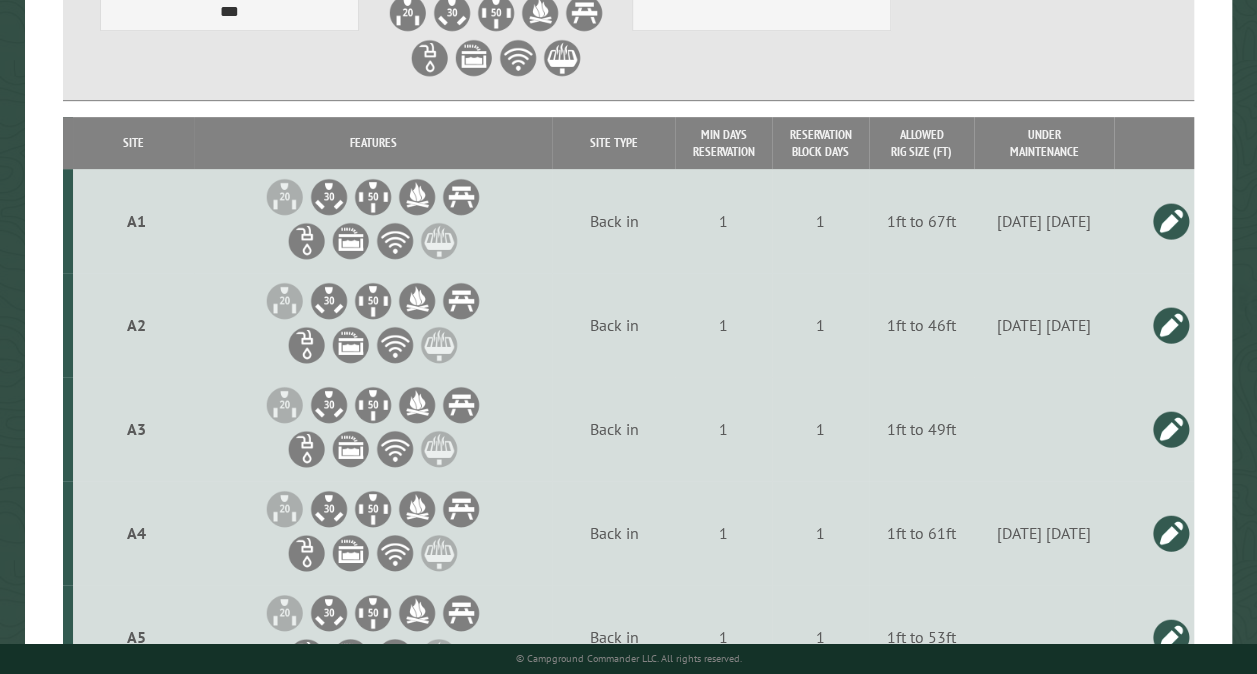 click on "1
*" at bounding box center (820, 325) 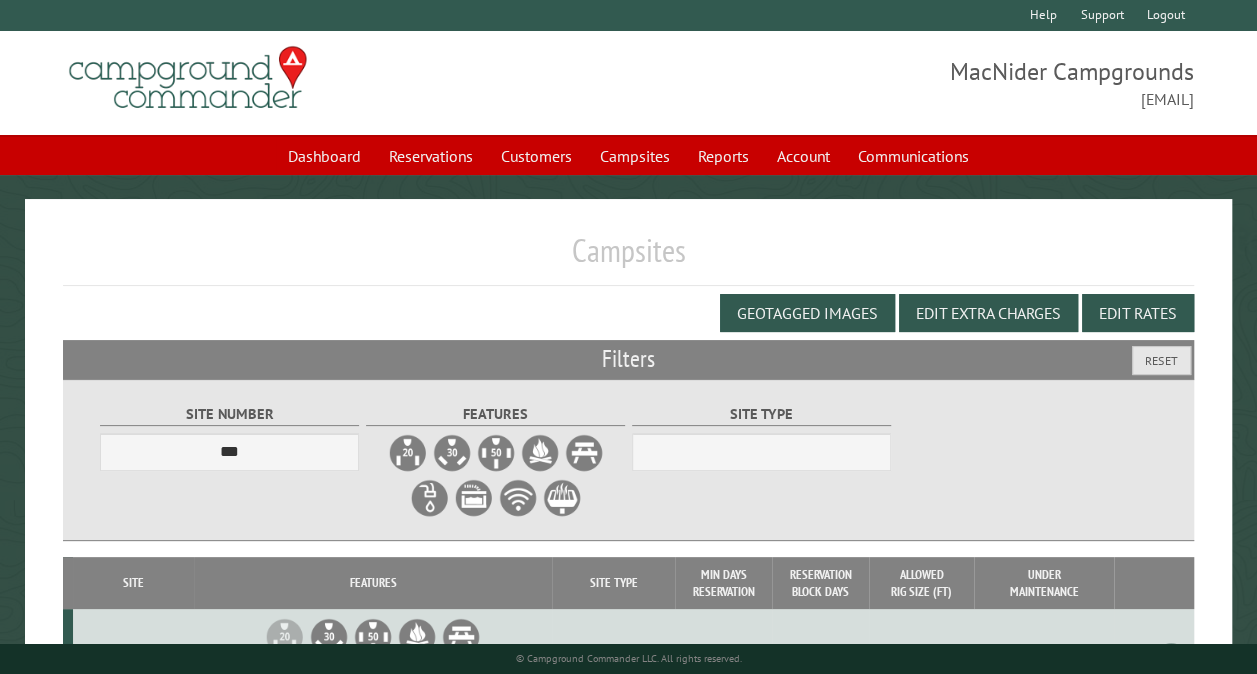 scroll, scrollTop: 589, scrollLeft: 0, axis: vertical 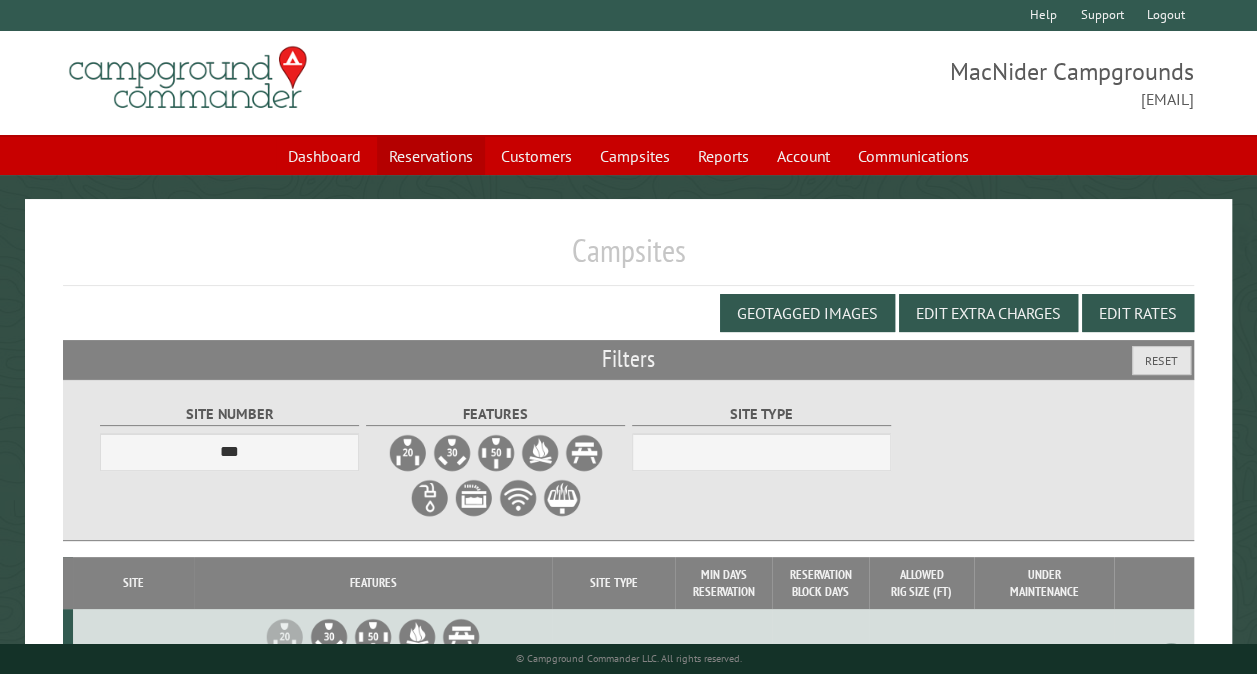 click on "Reservations" at bounding box center [431, 156] 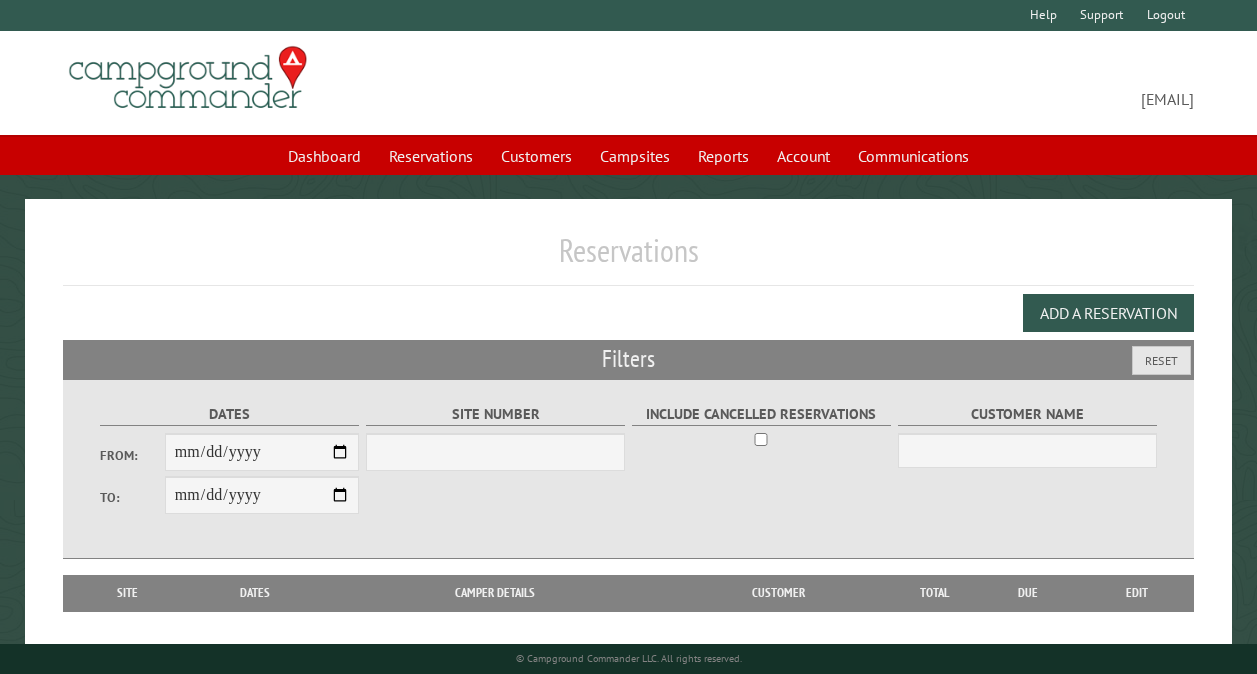 scroll, scrollTop: 0, scrollLeft: 0, axis: both 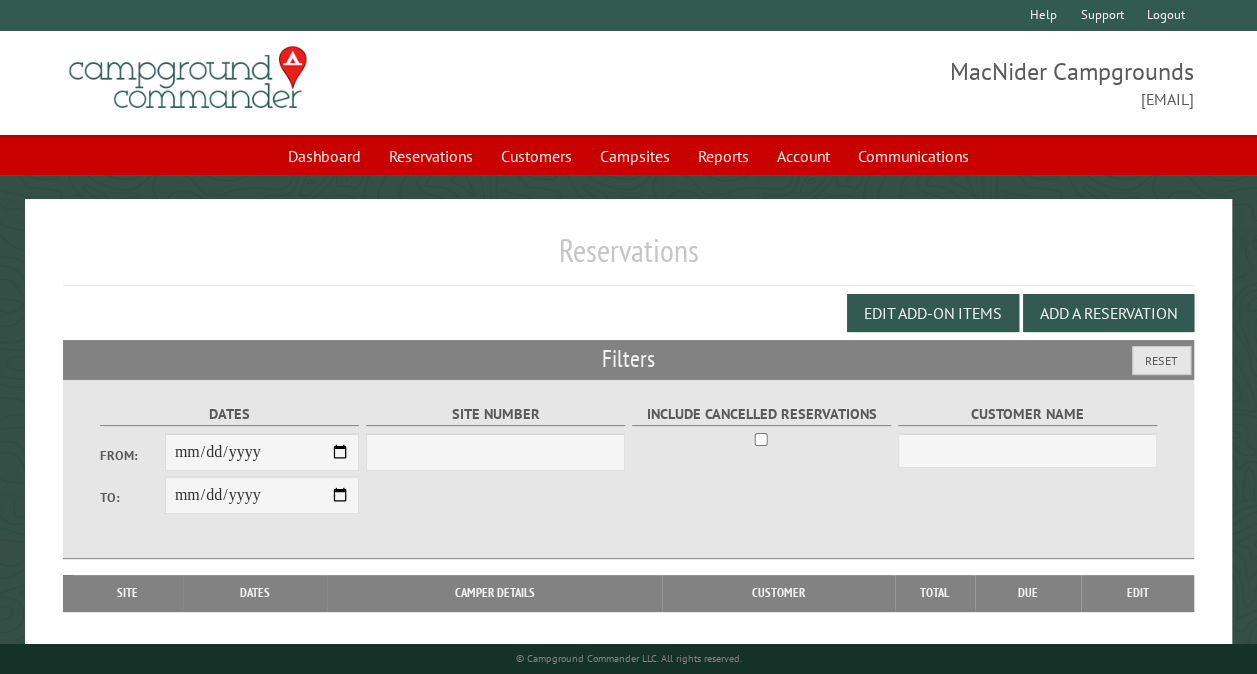 select on "***" 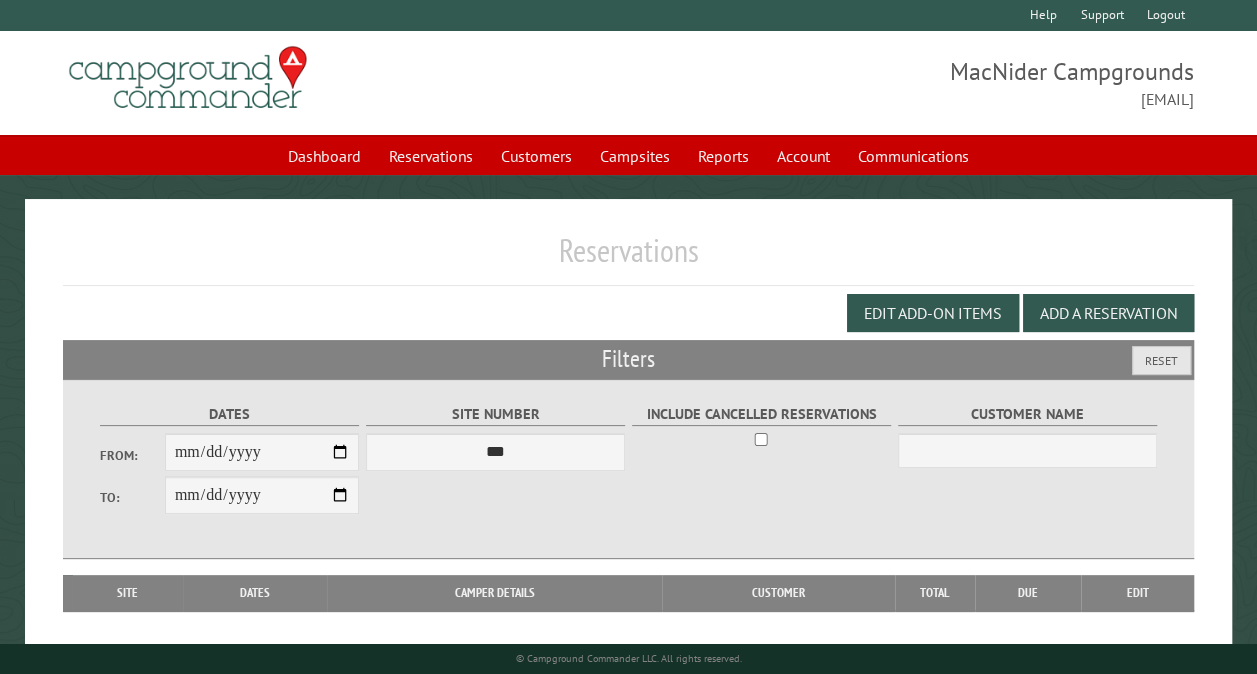 click on "From:" at bounding box center [262, 452] 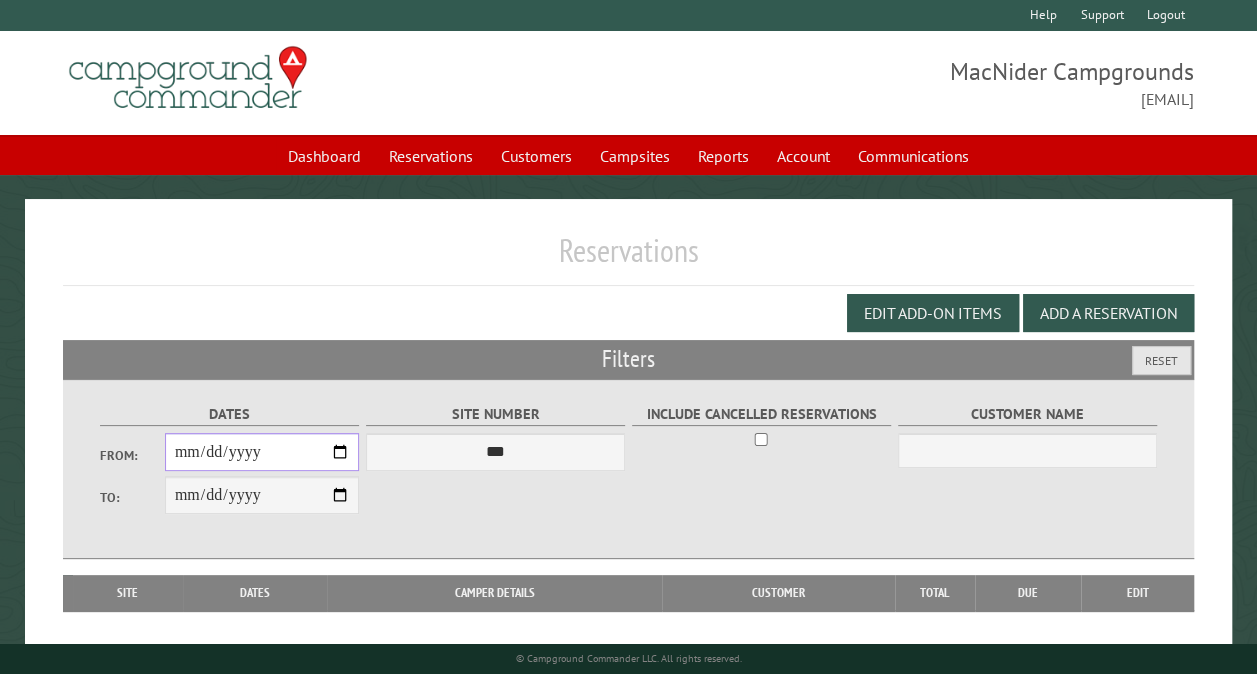 type on "**********" 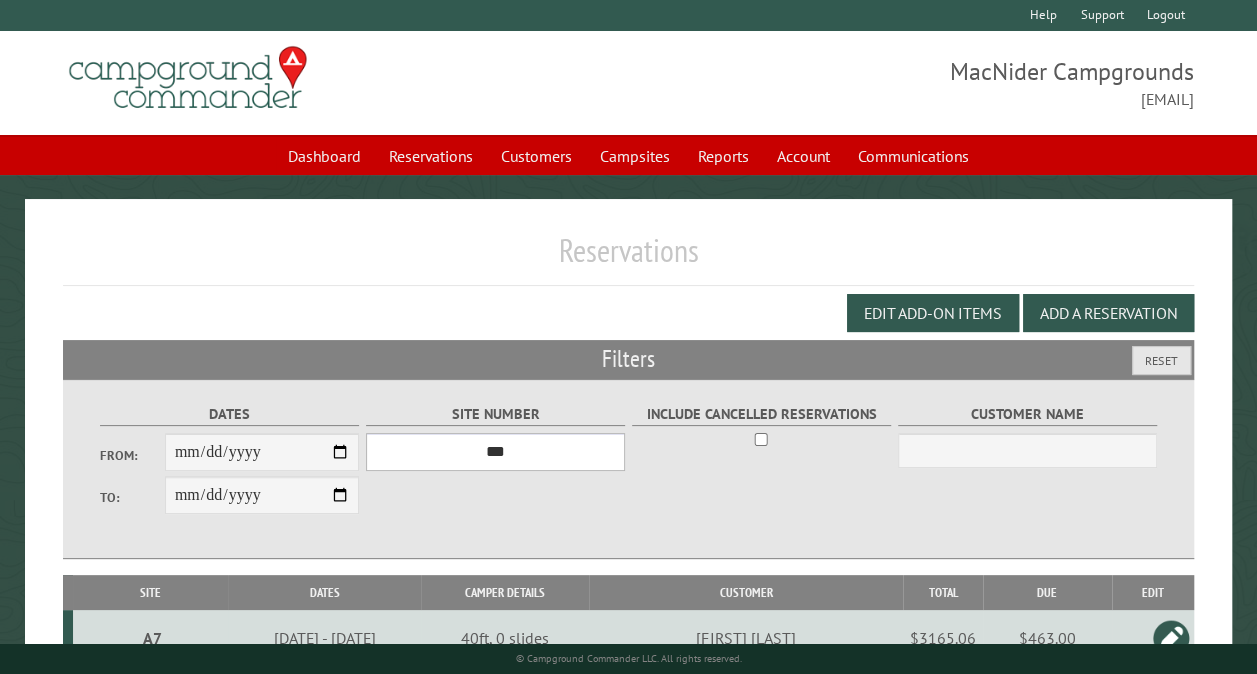 click on "*** ** ** ** ** ** ** ** ** ** *** *** *** *** ** ** ** ** ** ** ** ** ** *** *** ** ** ** ** ** ** ********* ** ** ** ** ** ** ** ** ** *** *** *** *** *** *** ** ** ** ** ** ** ** ** ** *** *** *** *** *** *** ** ** ** ** ** ** ** ** ** ** ** ** ** ** ** ** ** ** ** ** ** ** ** ** *** *** *** *** *** ***" at bounding box center (495, 452) 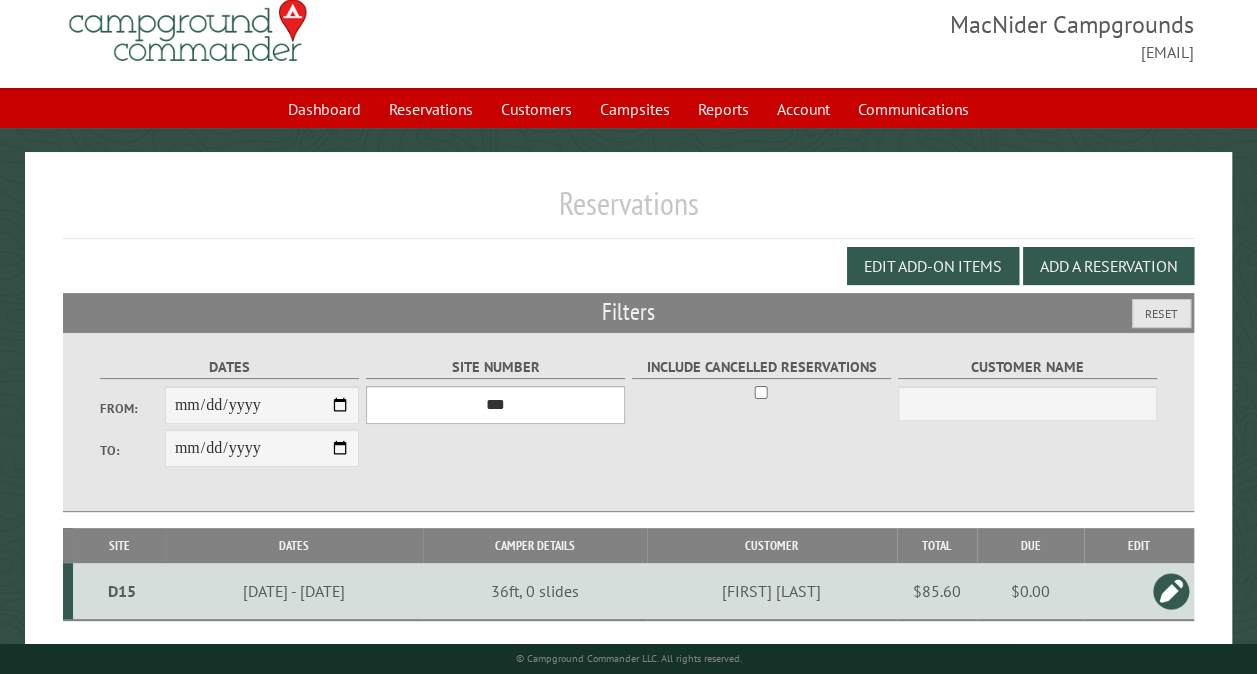 scroll, scrollTop: 112, scrollLeft: 0, axis: vertical 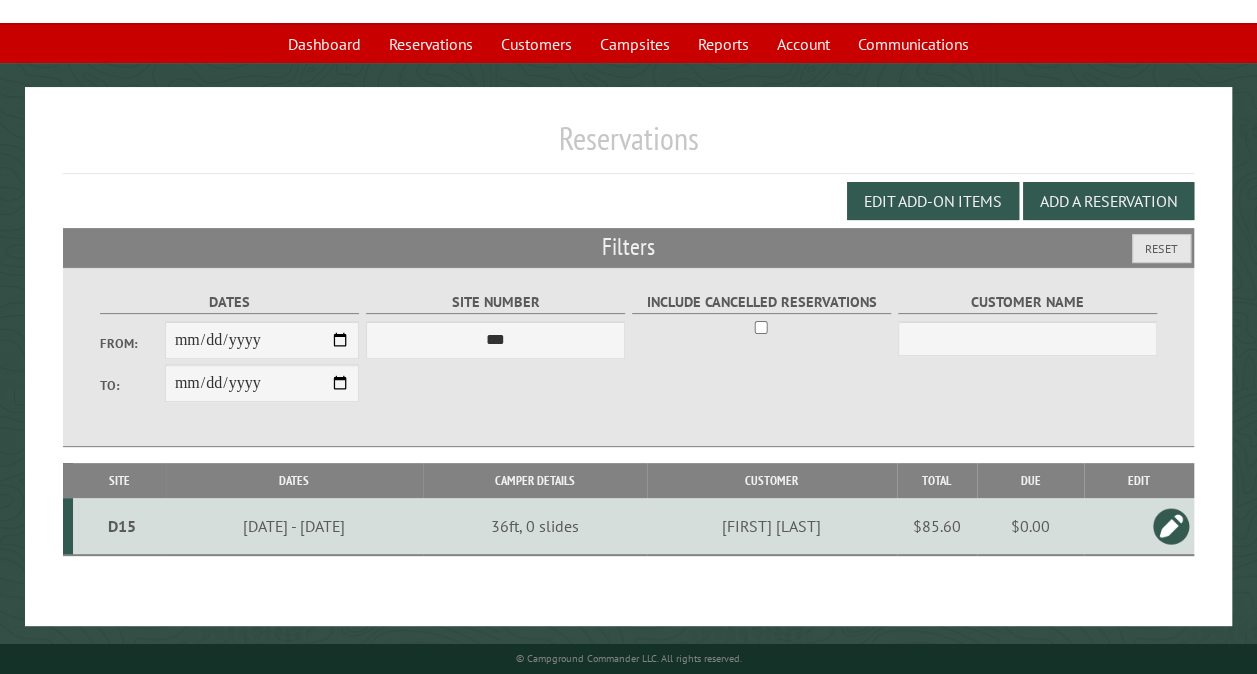 click on "D15" at bounding box center (122, 526) 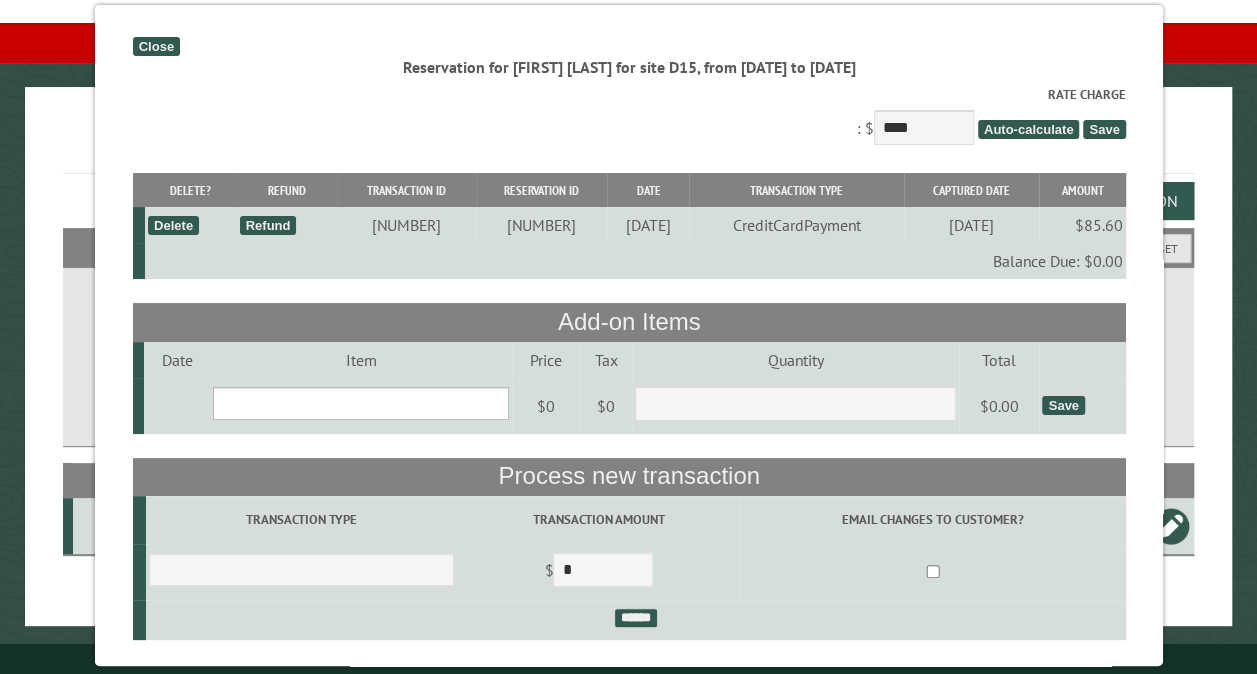 click on "**********" at bounding box center [361, 403] 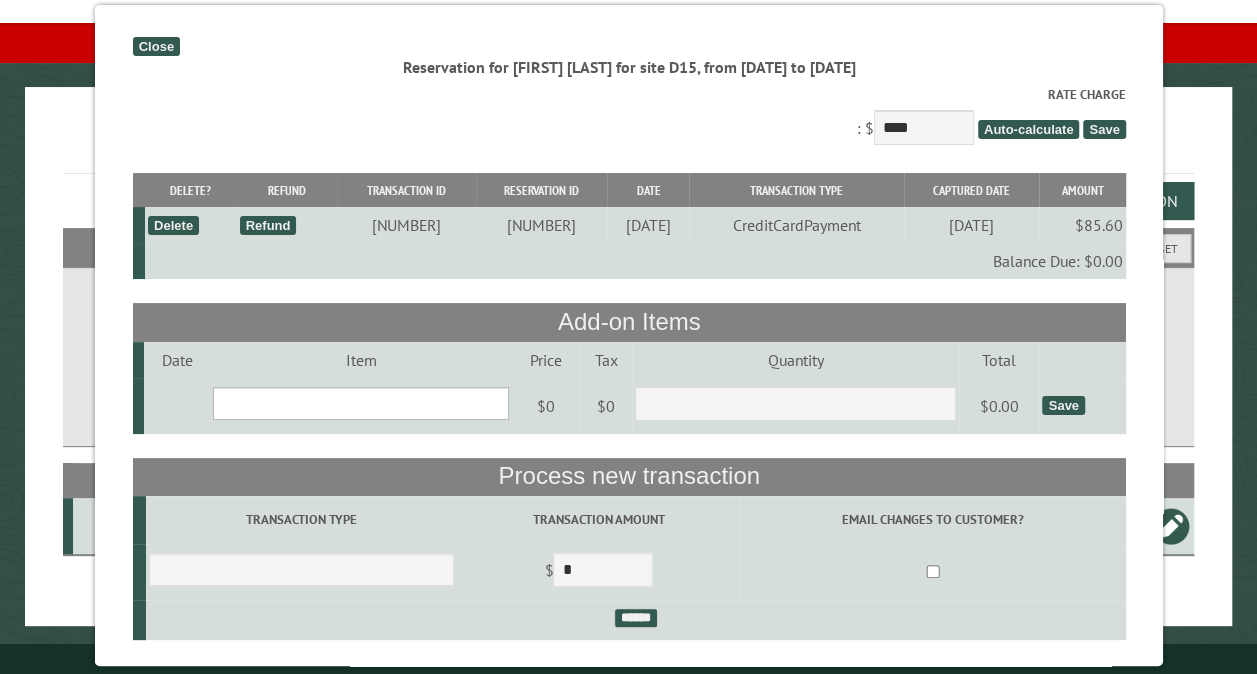 select on "***" 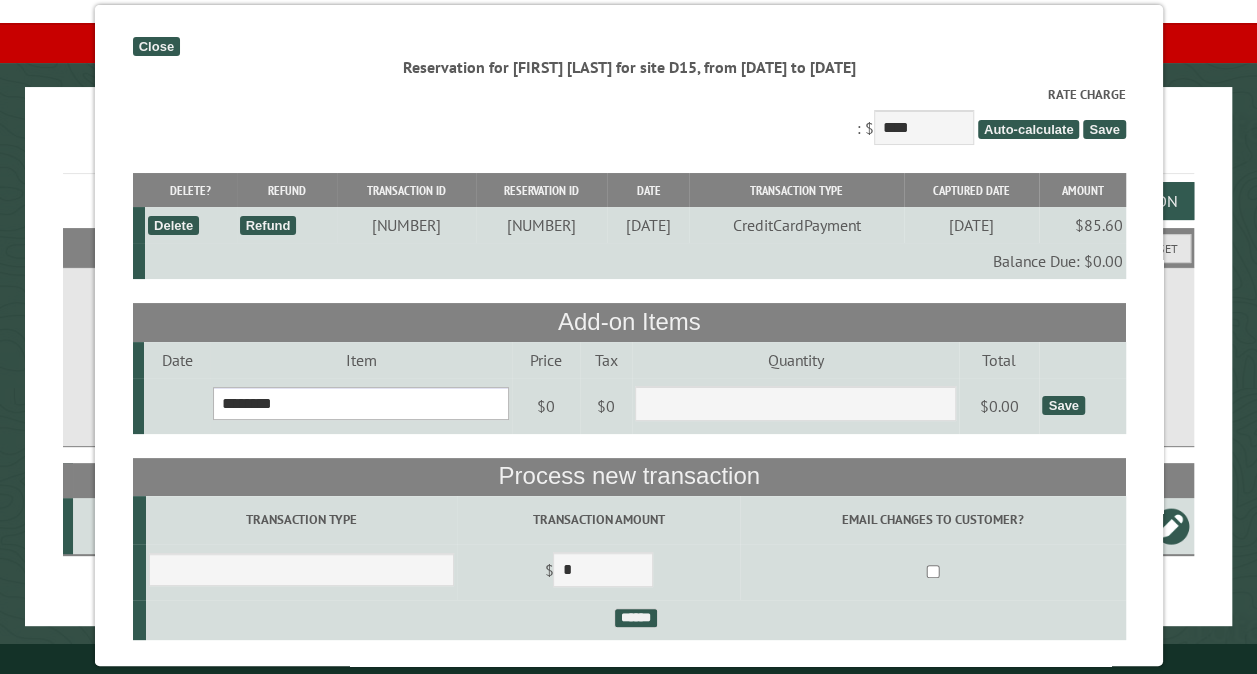 click on "**********" at bounding box center [361, 403] 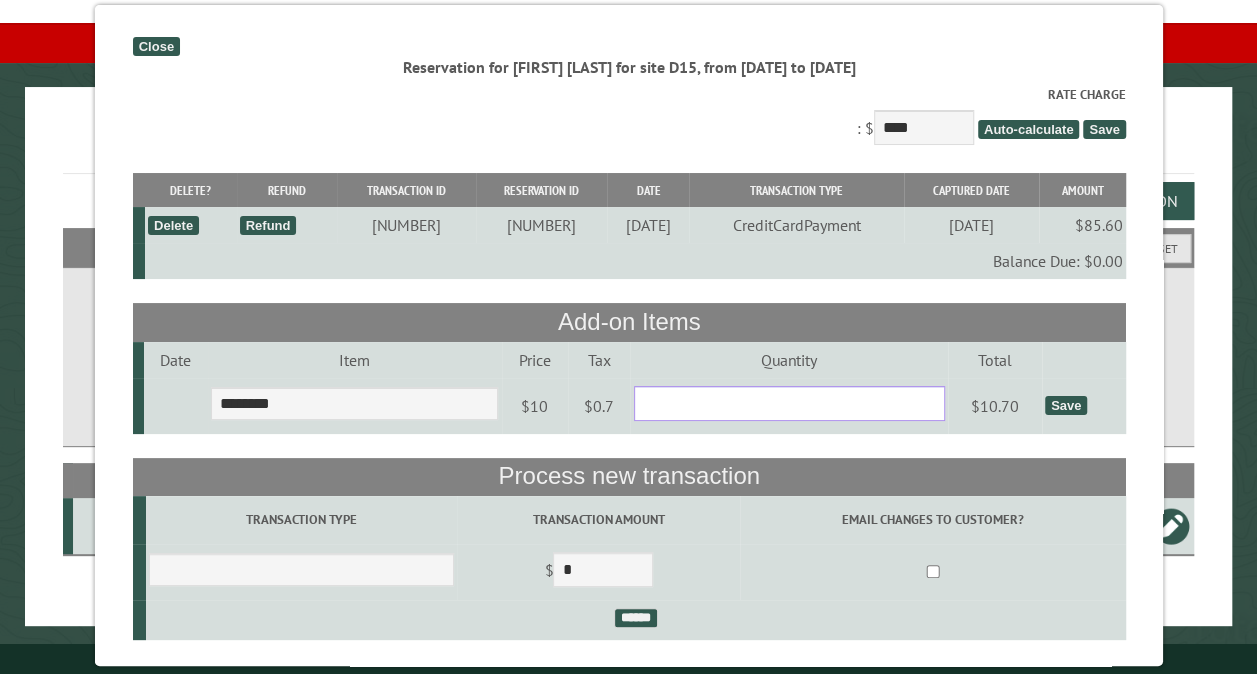click on "*" at bounding box center (788, 403) 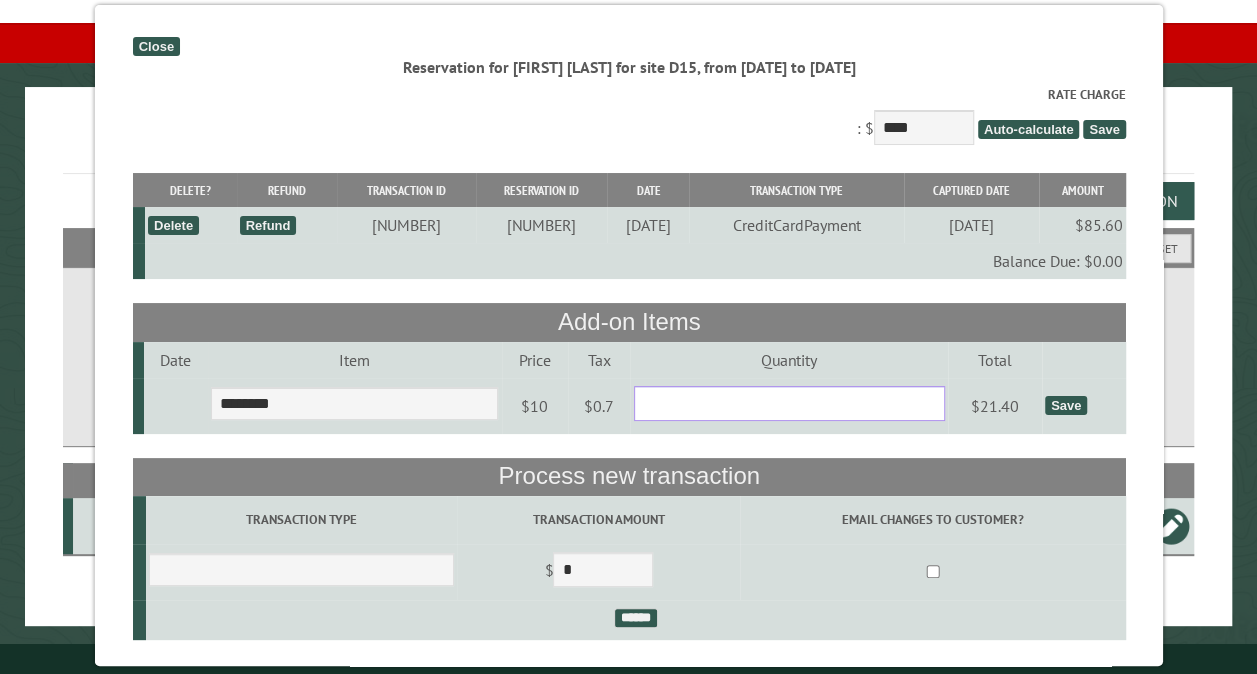 type on "*" 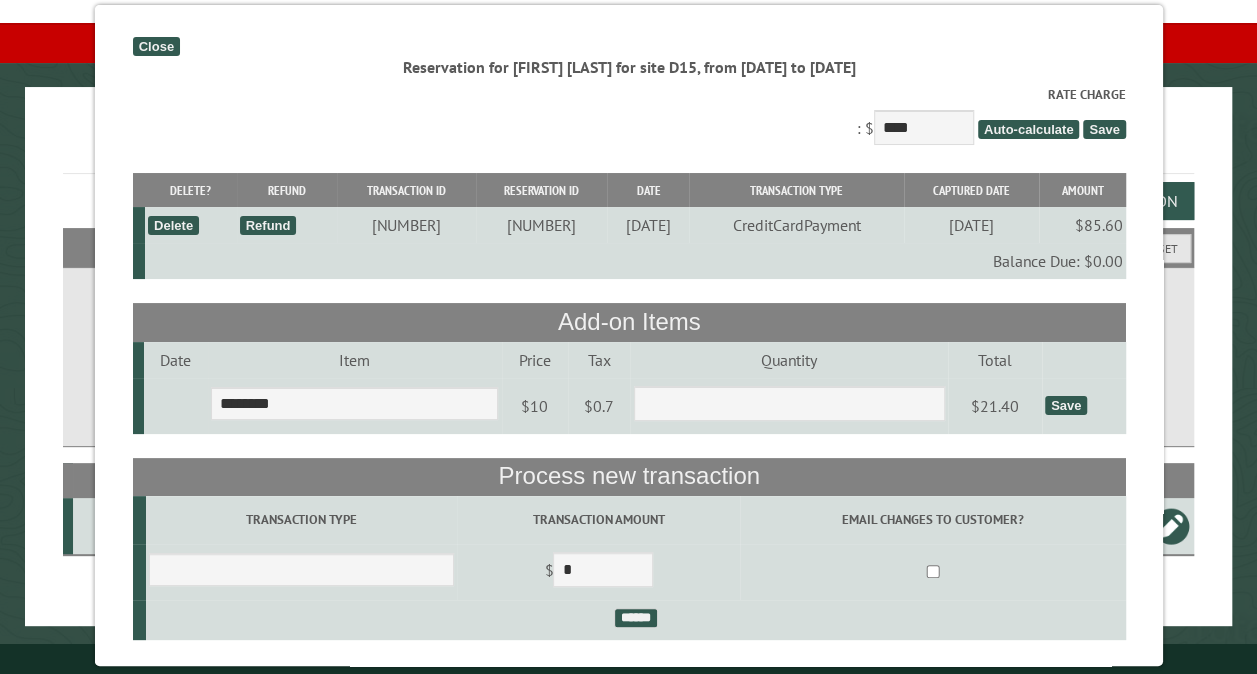 click on "Save" at bounding box center (1065, 405) 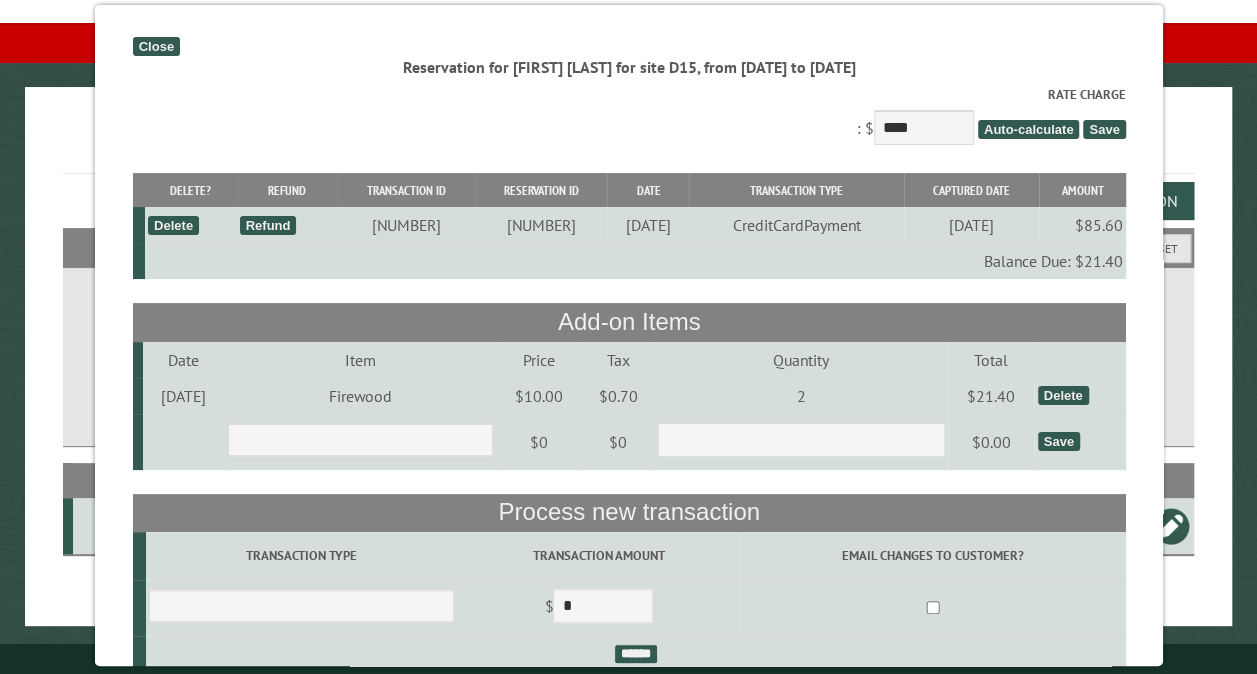 select on "*" 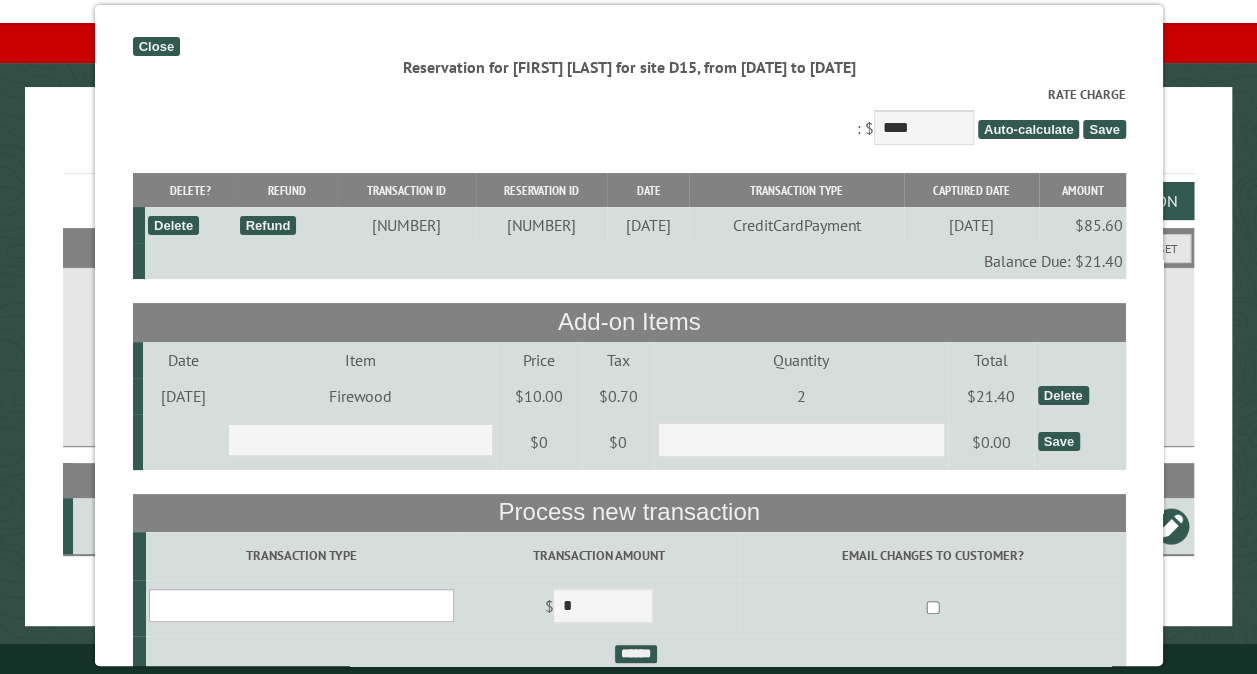 click on "**********" at bounding box center [300, 605] 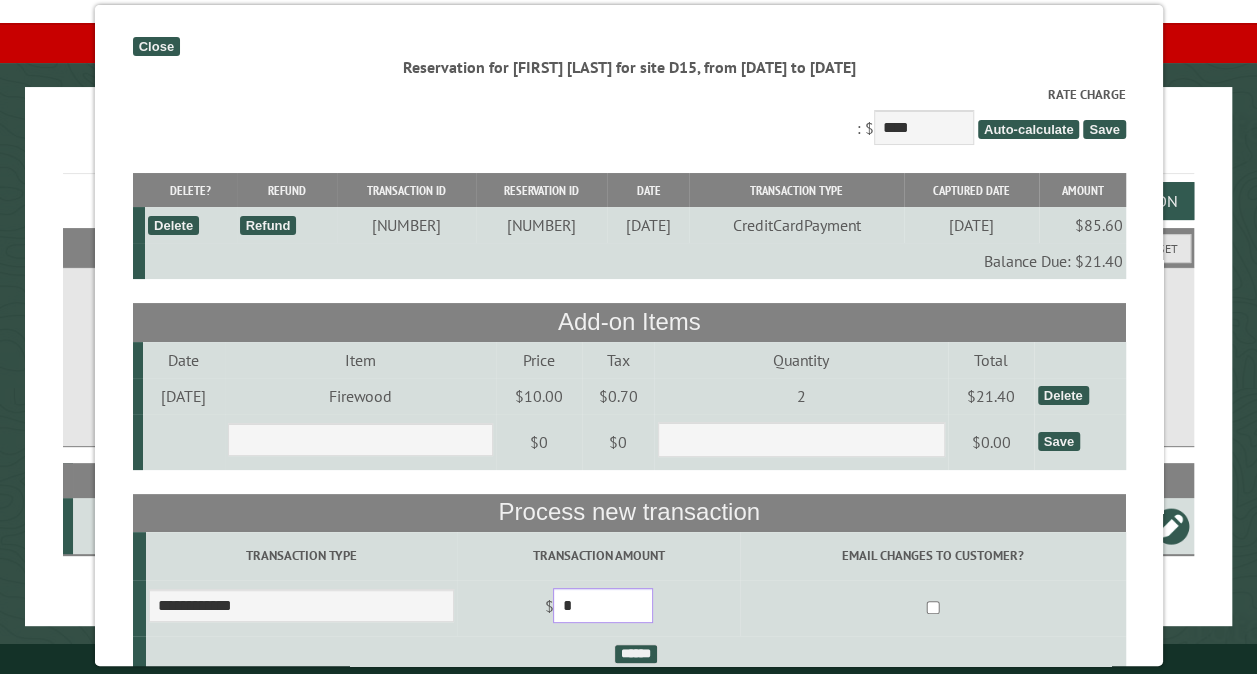 click on "*" at bounding box center (603, 605) 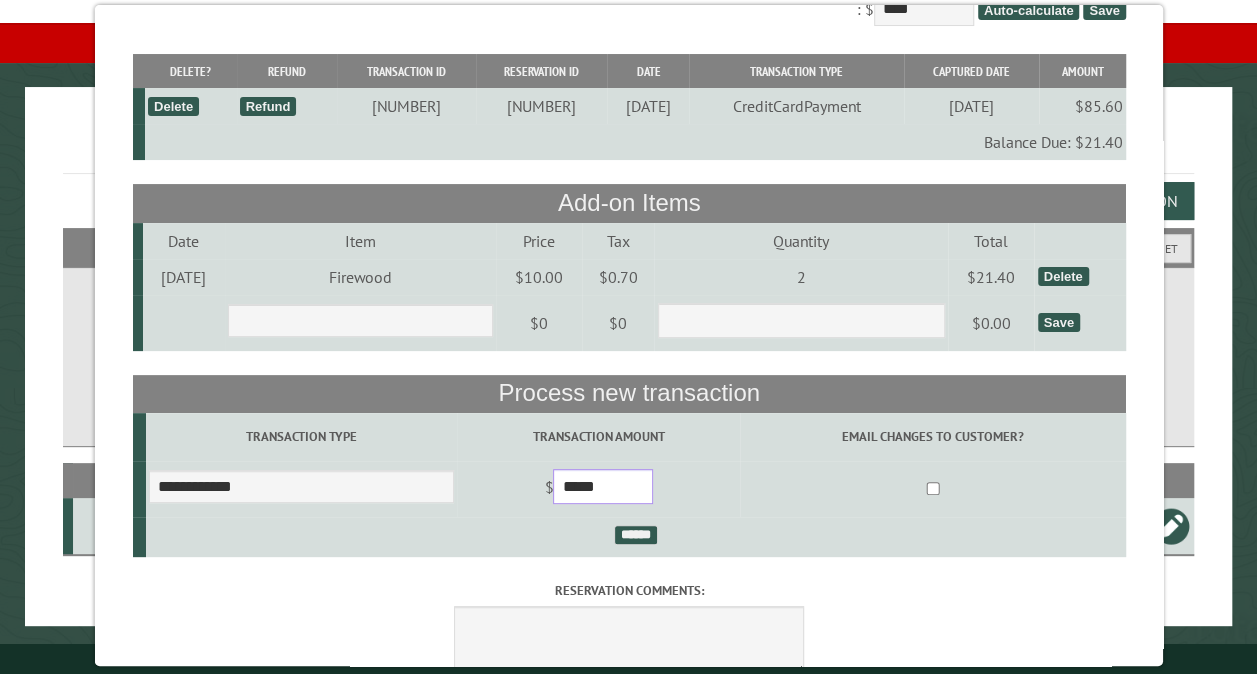 scroll, scrollTop: 120, scrollLeft: 0, axis: vertical 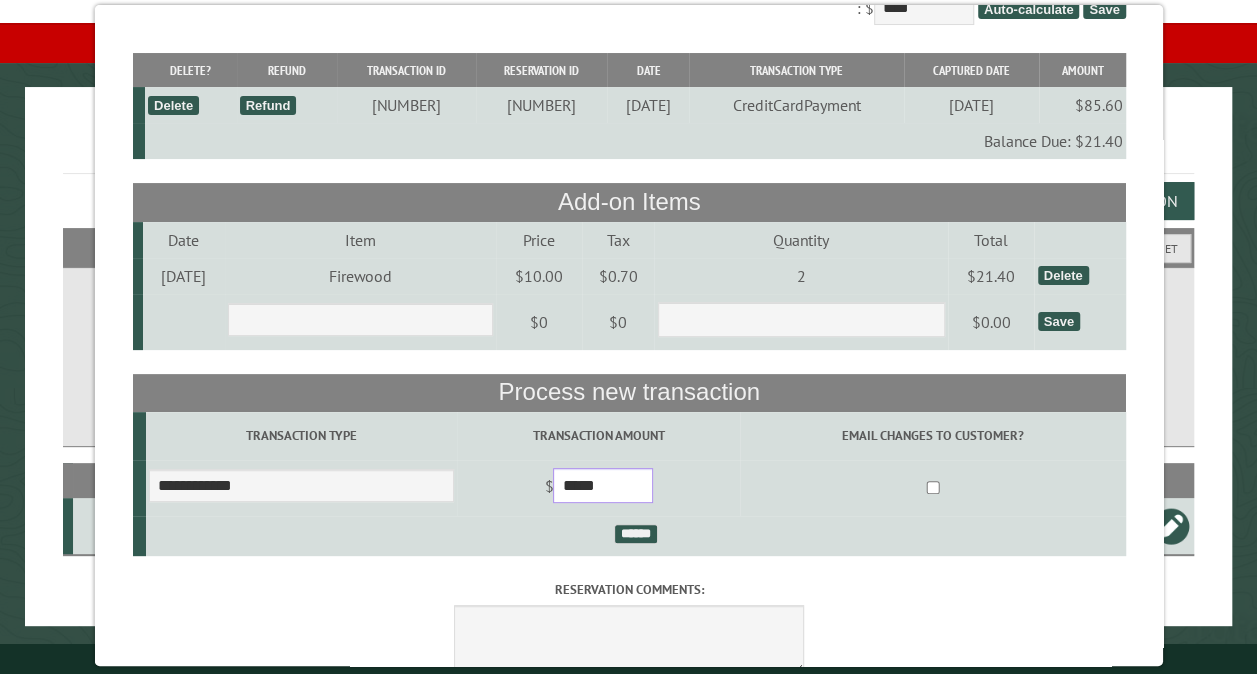 type on "*****" 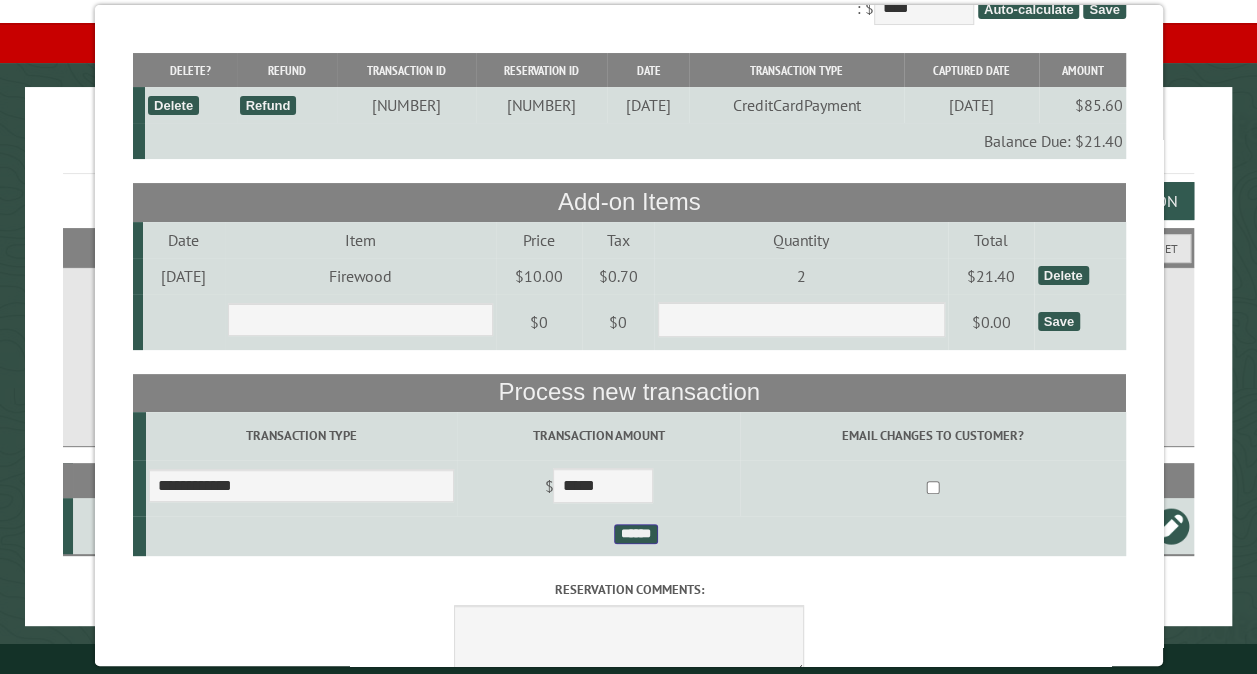 click on "******" at bounding box center [635, 534] 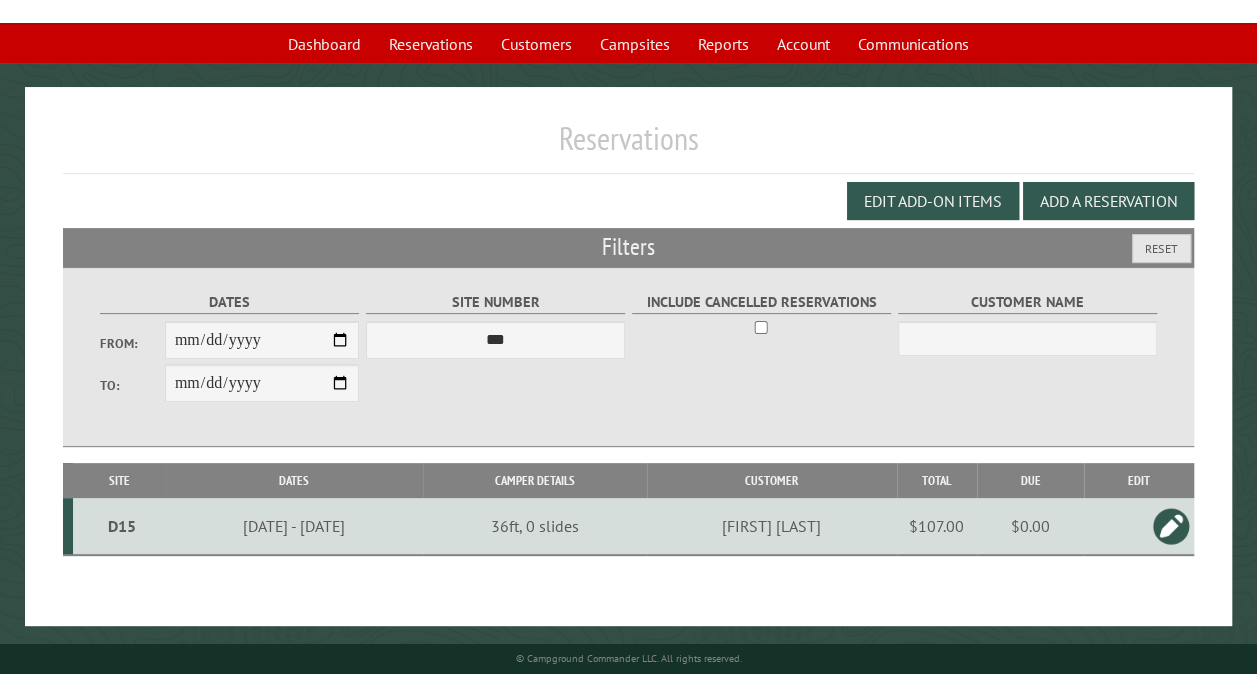 click on "**********" at bounding box center (628, 356) 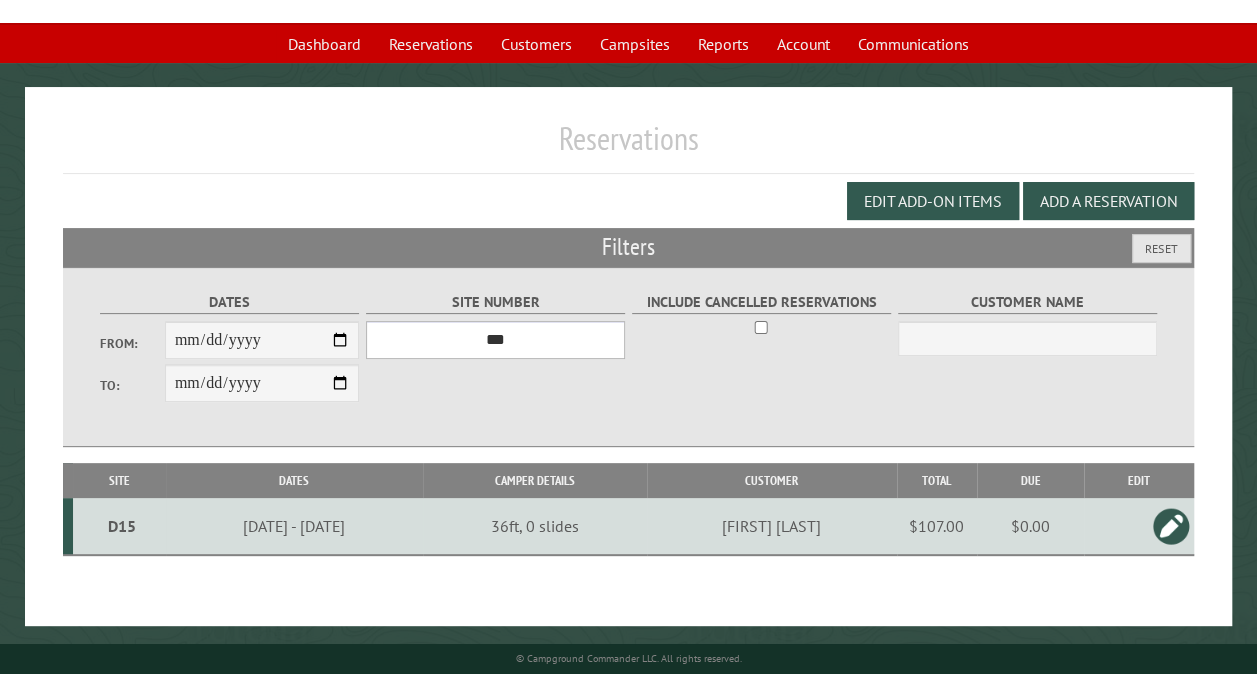 click on "*** ** ** ** ** ** ** ** ** ** *** *** *** *** ** ** ** ** ** ** ** ** ** *** *** ** ** ** ** ** ** ********* ** ** ** ** ** ** ** ** ** *** *** *** *** *** *** ** ** ** ** ** ** ** ** ** *** *** *** *** *** *** ** ** ** ** ** ** ** ** ** ** ** ** ** ** ** ** ** ** ** ** ** ** ** ** *** *** *** *** *** ***" at bounding box center [495, 340] 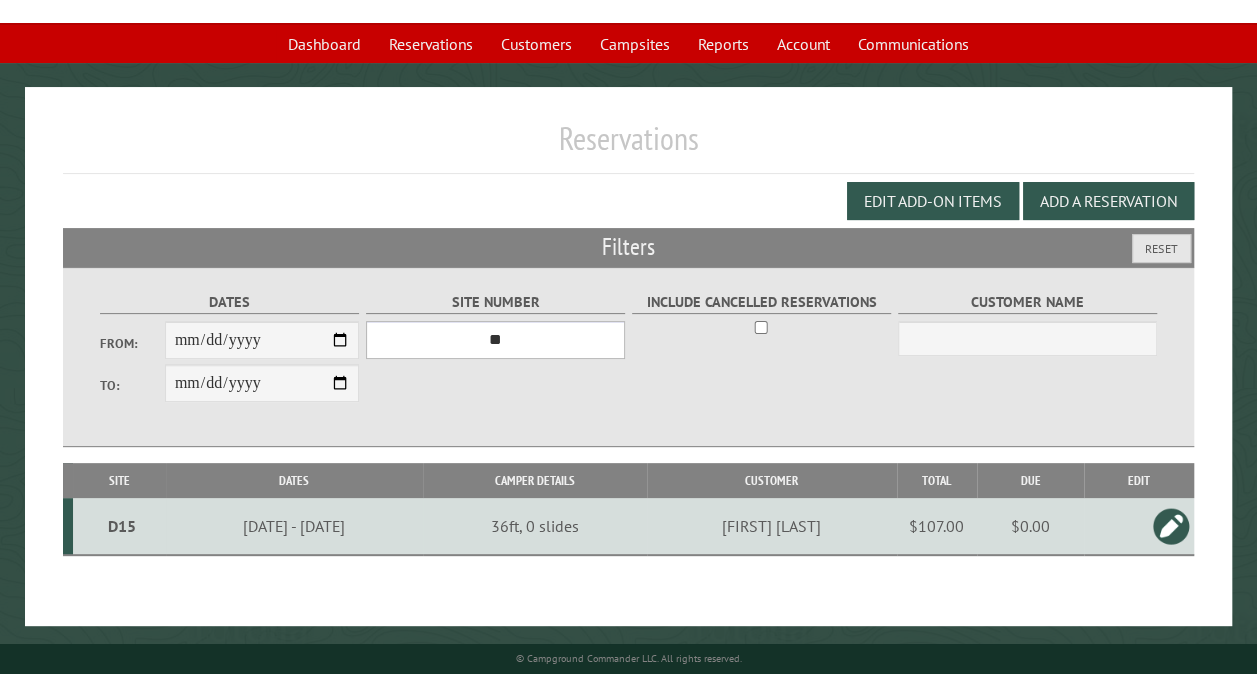 click on "*** ** ** ** ** ** ** ** ** ** *** *** *** *** ** ** ** ** ** ** ** ** ** *** *** ** ** ** ** ** ** ********* ** ** ** ** ** ** ** ** ** *** *** *** *** *** *** ** ** ** ** ** ** ** ** ** *** *** *** *** *** *** ** ** ** ** ** ** ** ** ** ** ** ** ** ** ** ** ** ** ** ** ** ** ** ** *** *** *** *** *** ***" at bounding box center [495, 340] 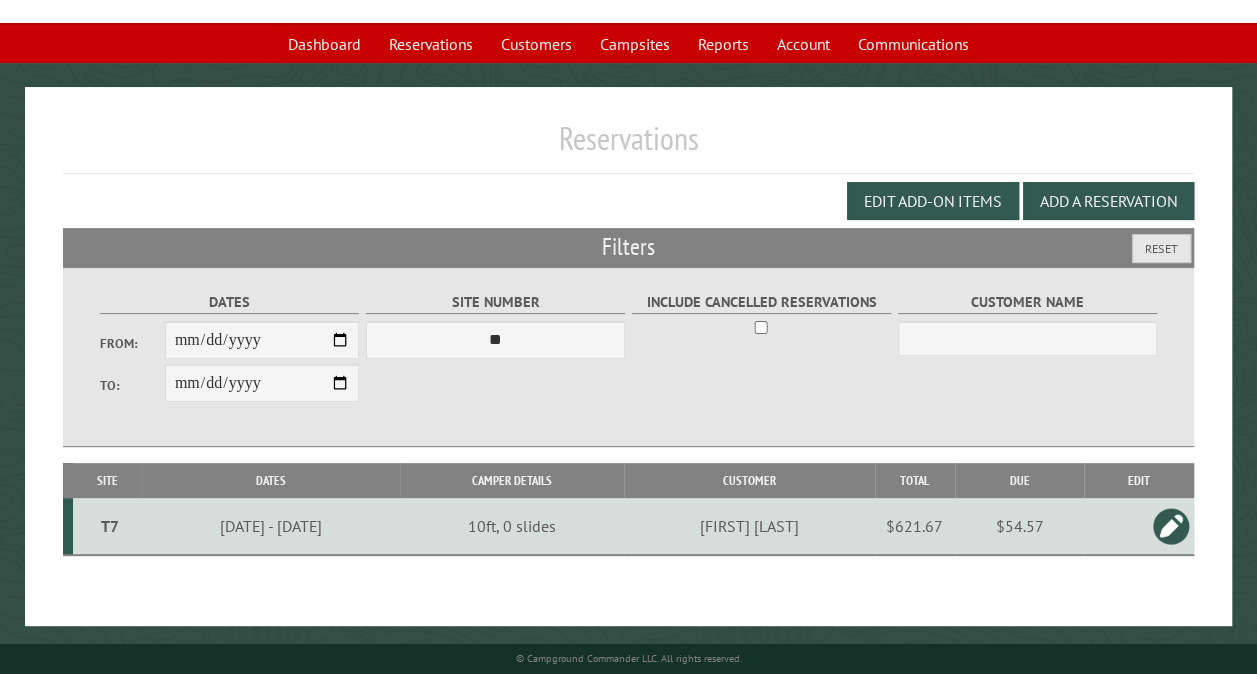 click on "T7" at bounding box center (110, 526) 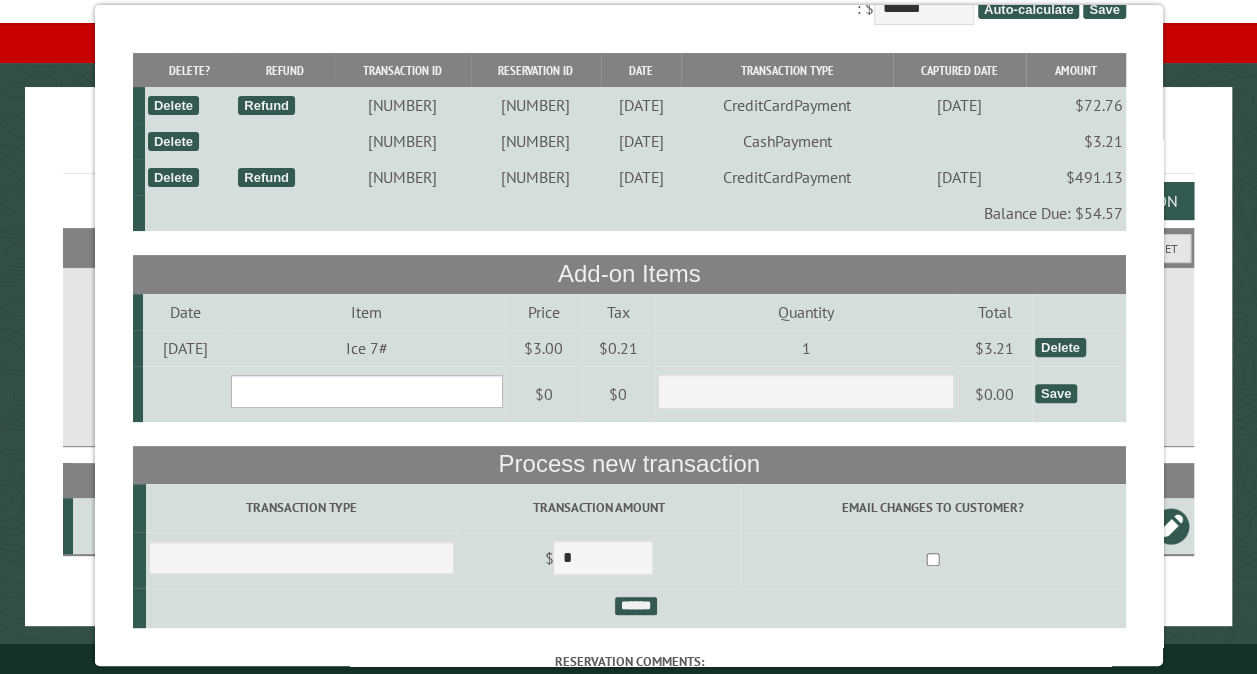 click on "**********" at bounding box center (366, 391) 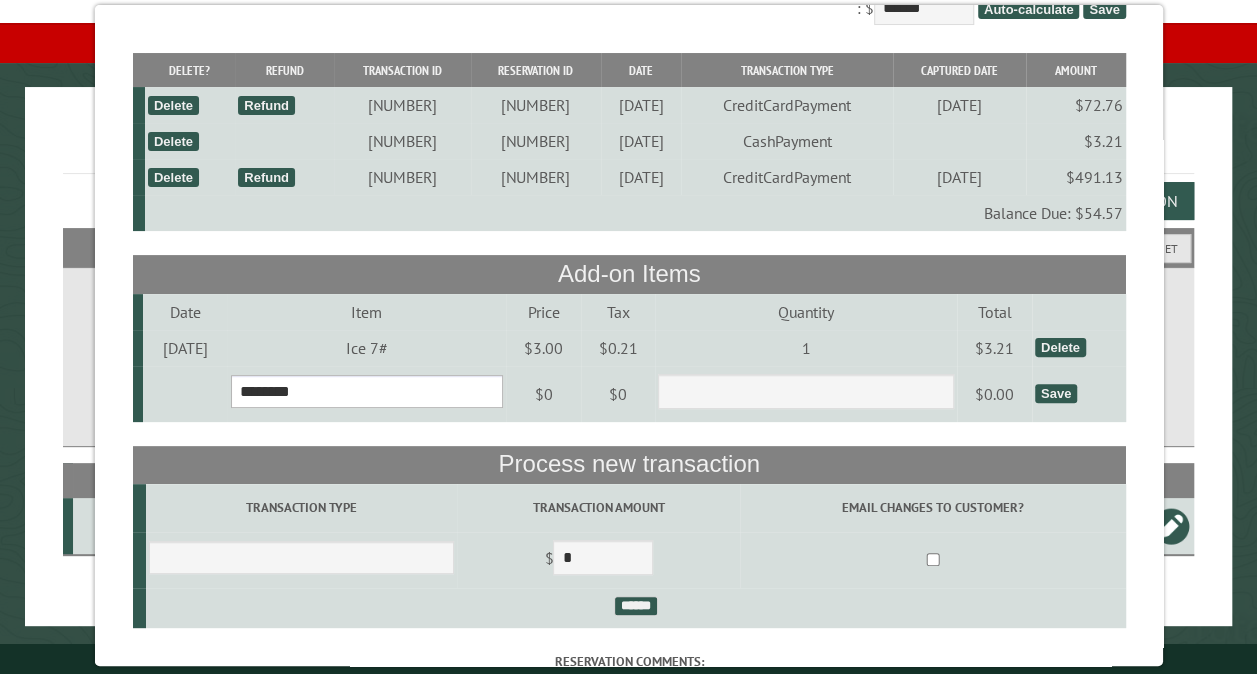 click on "**********" at bounding box center (366, 391) 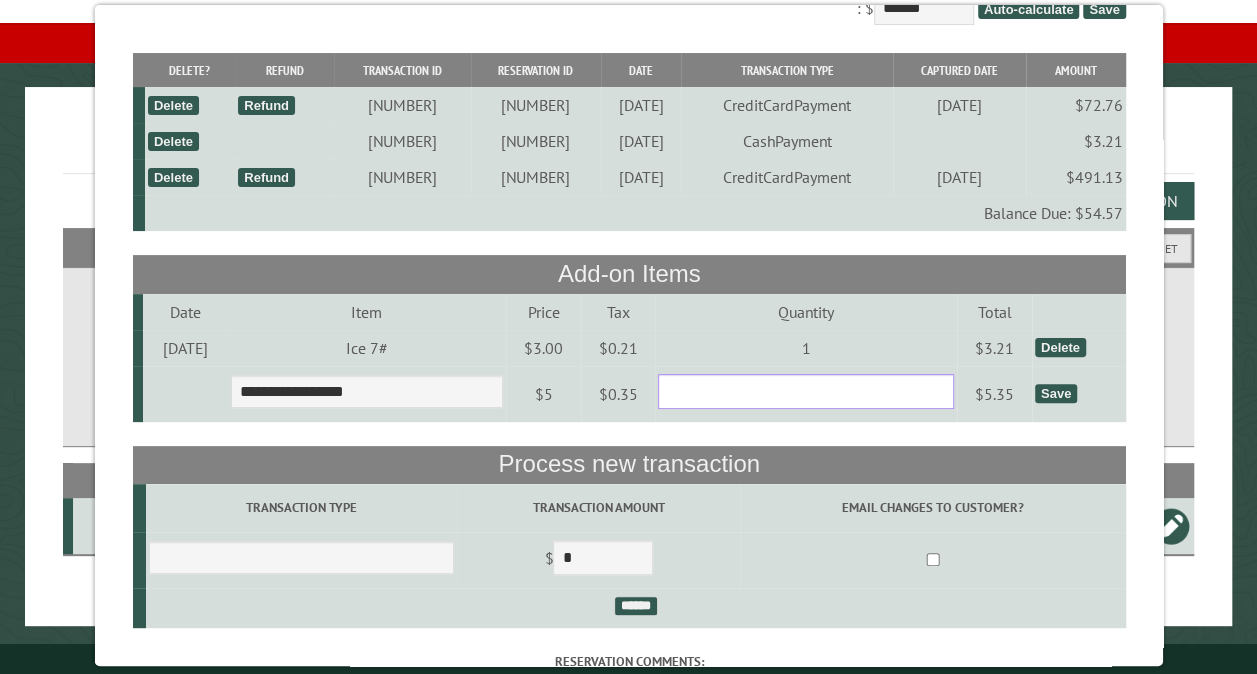 click on "*" at bounding box center (806, 391) 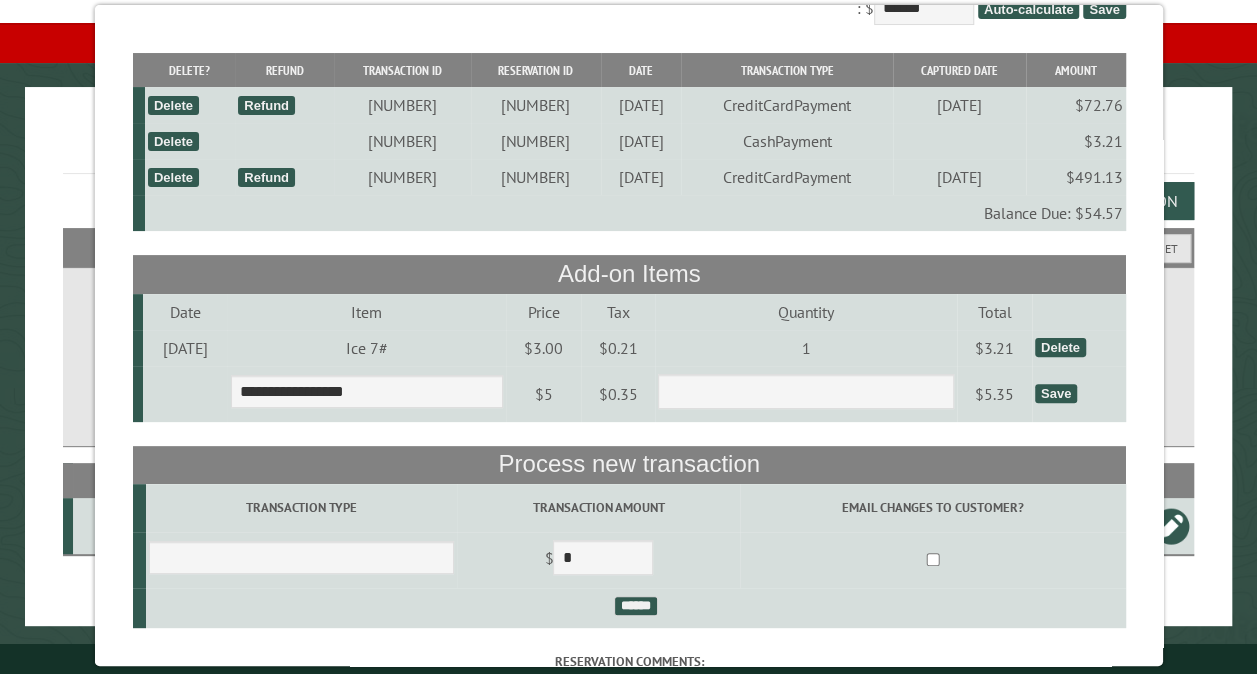 click on "Save" at bounding box center (1055, 393) 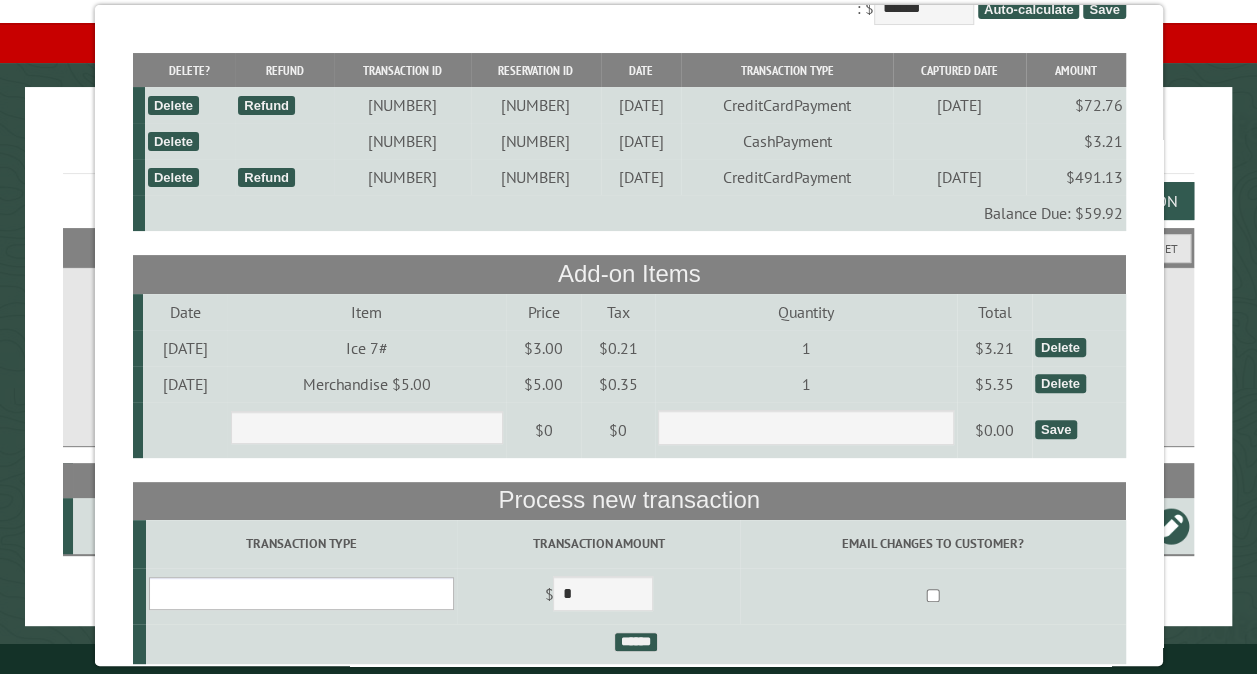 click on "**********" at bounding box center [300, 593] 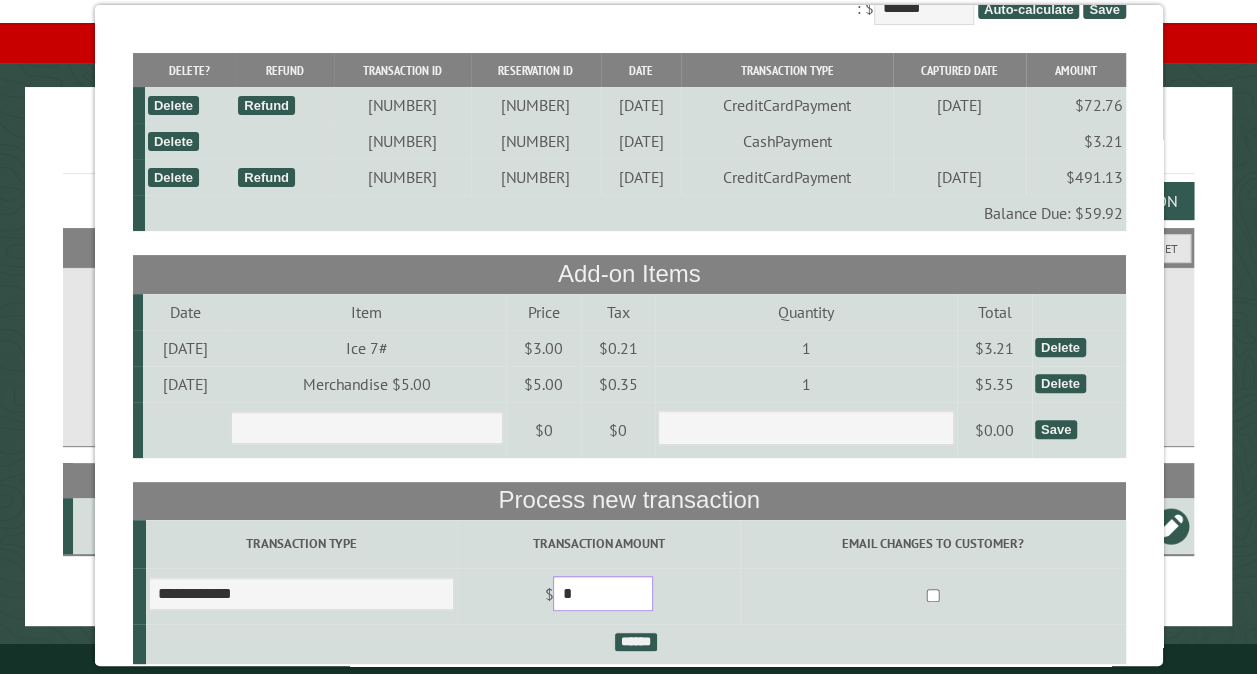 click on "*" at bounding box center [603, 593] 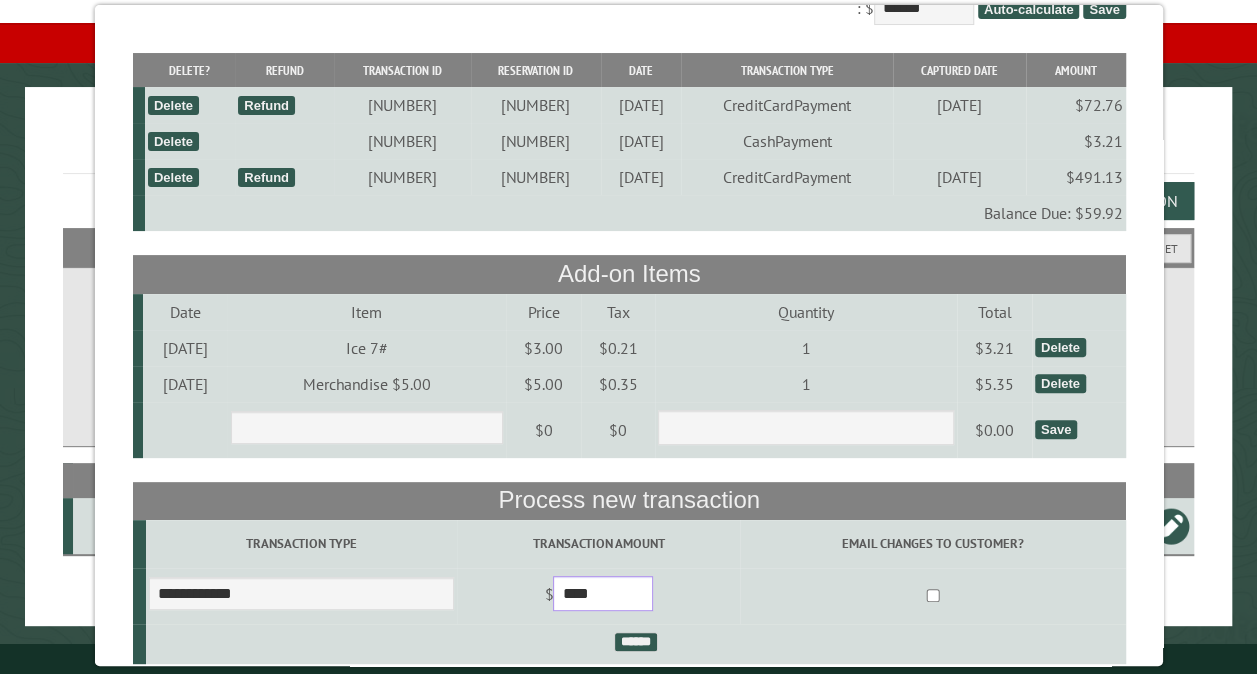 type on "****" 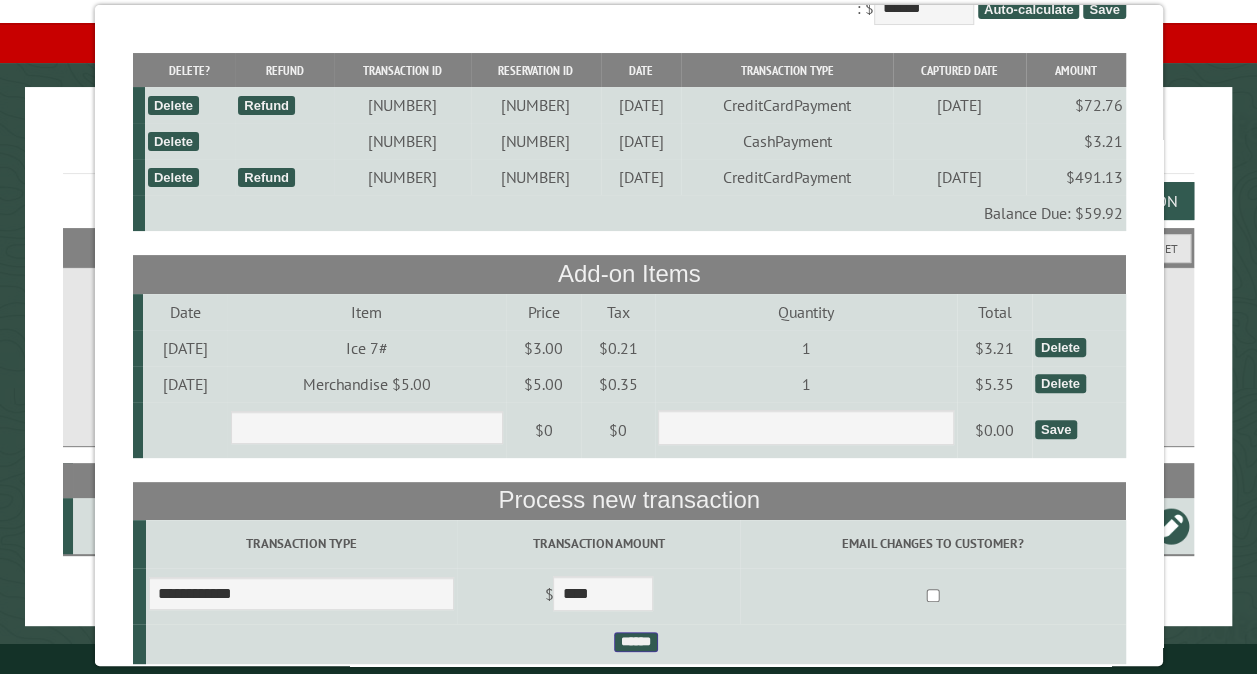 click on "******" at bounding box center (635, 642) 